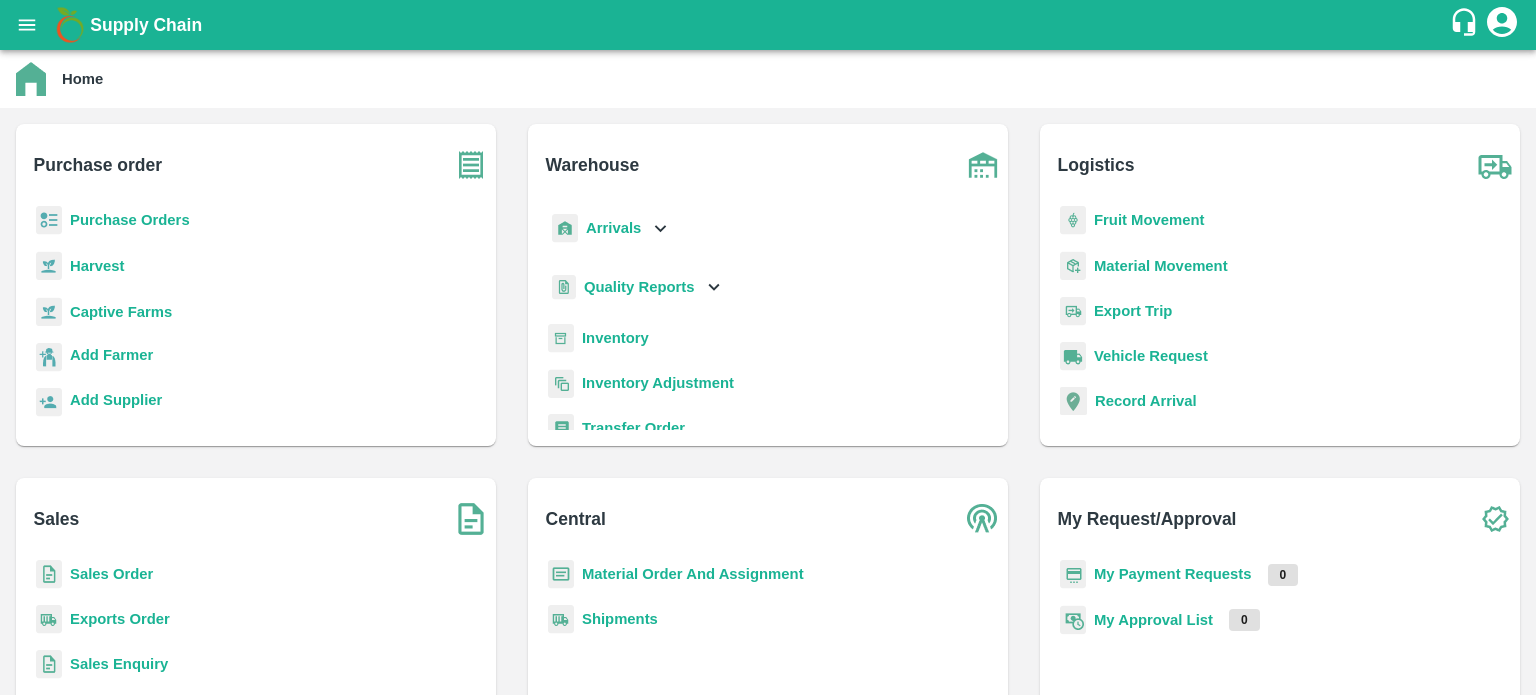 scroll, scrollTop: 0, scrollLeft: 0, axis: both 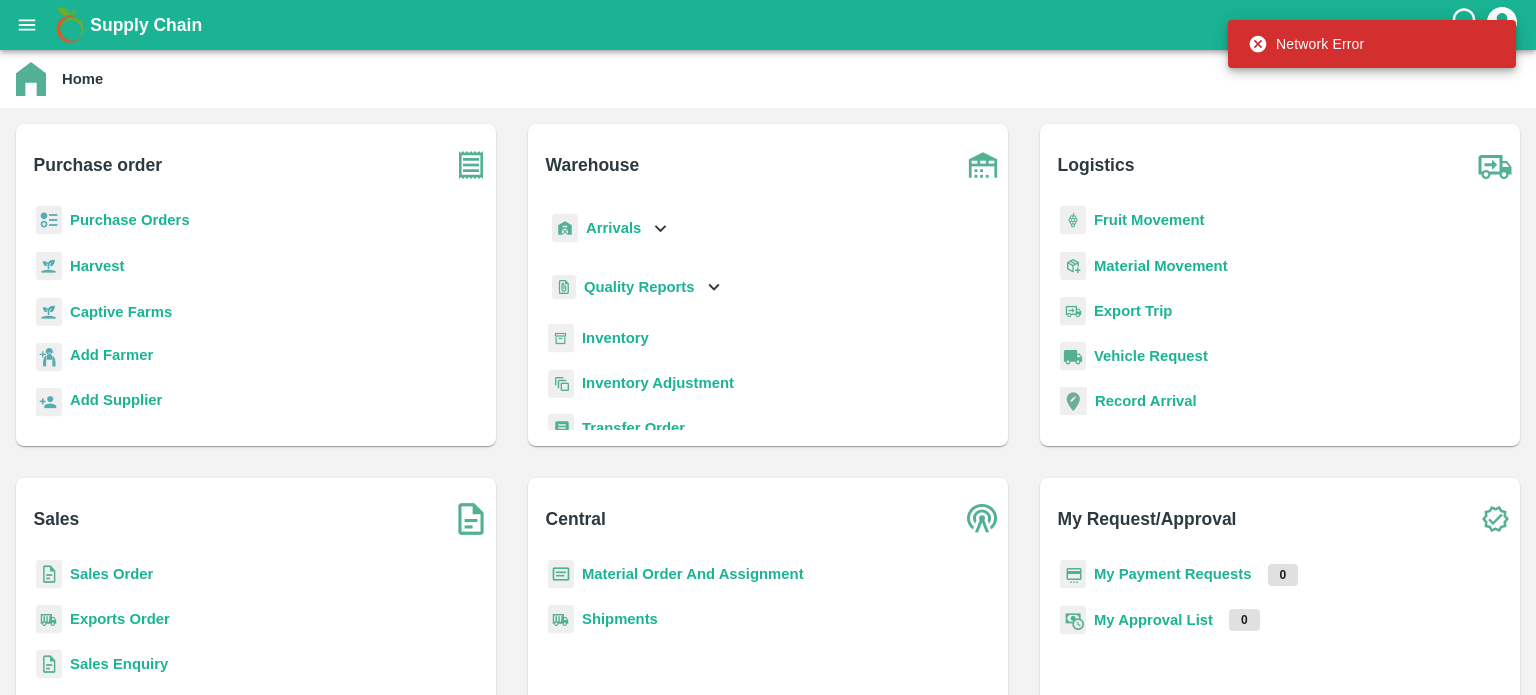 drag, startPoint x: 677, startPoint y: 228, endPoint x: 656, endPoint y: 228, distance: 21 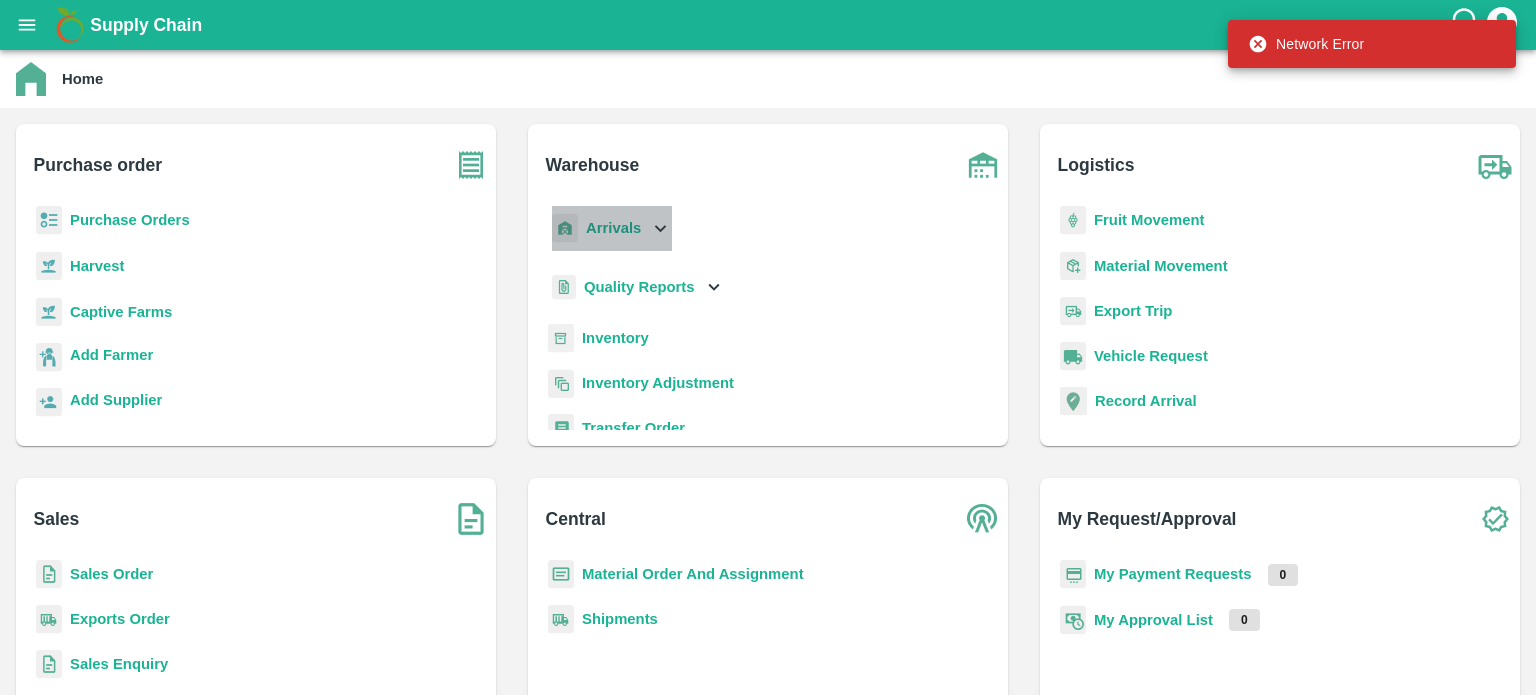 click 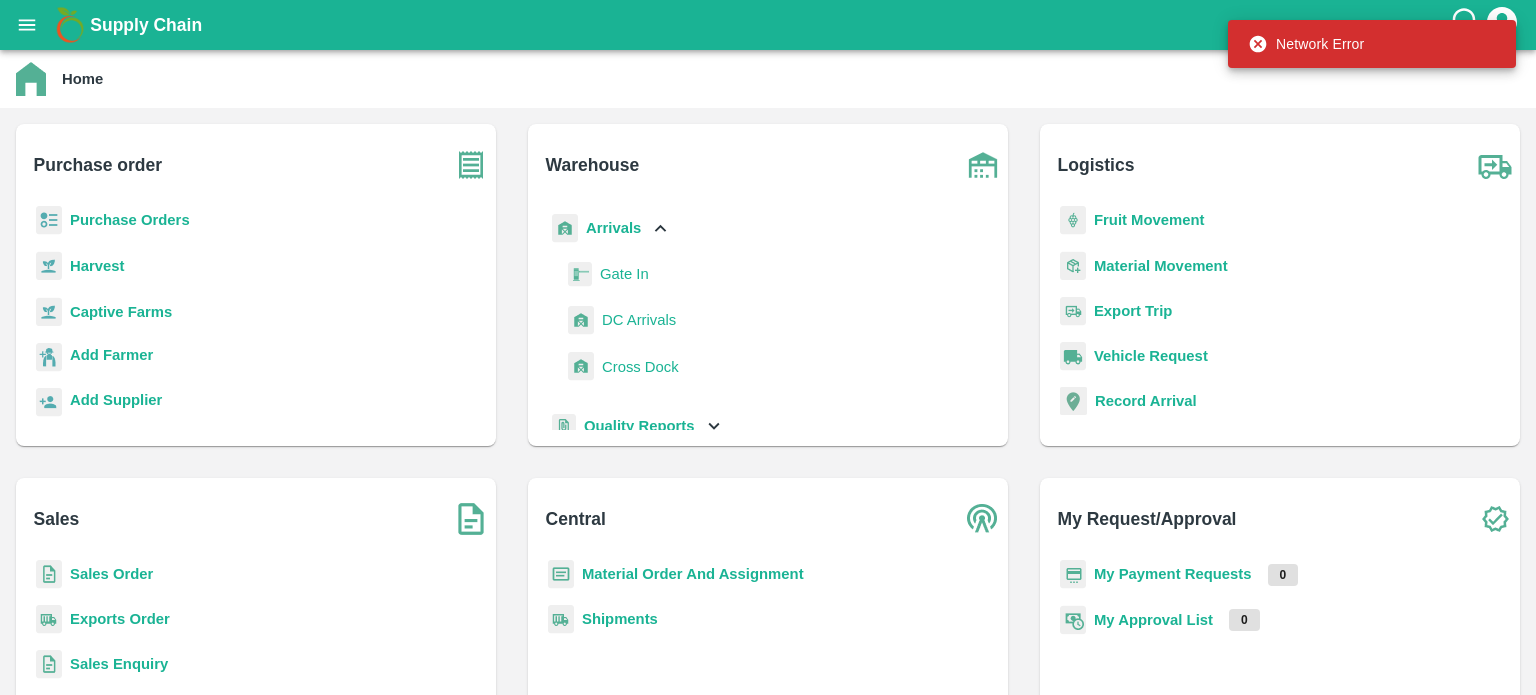 click on "DC Arrivals" at bounding box center [639, 320] 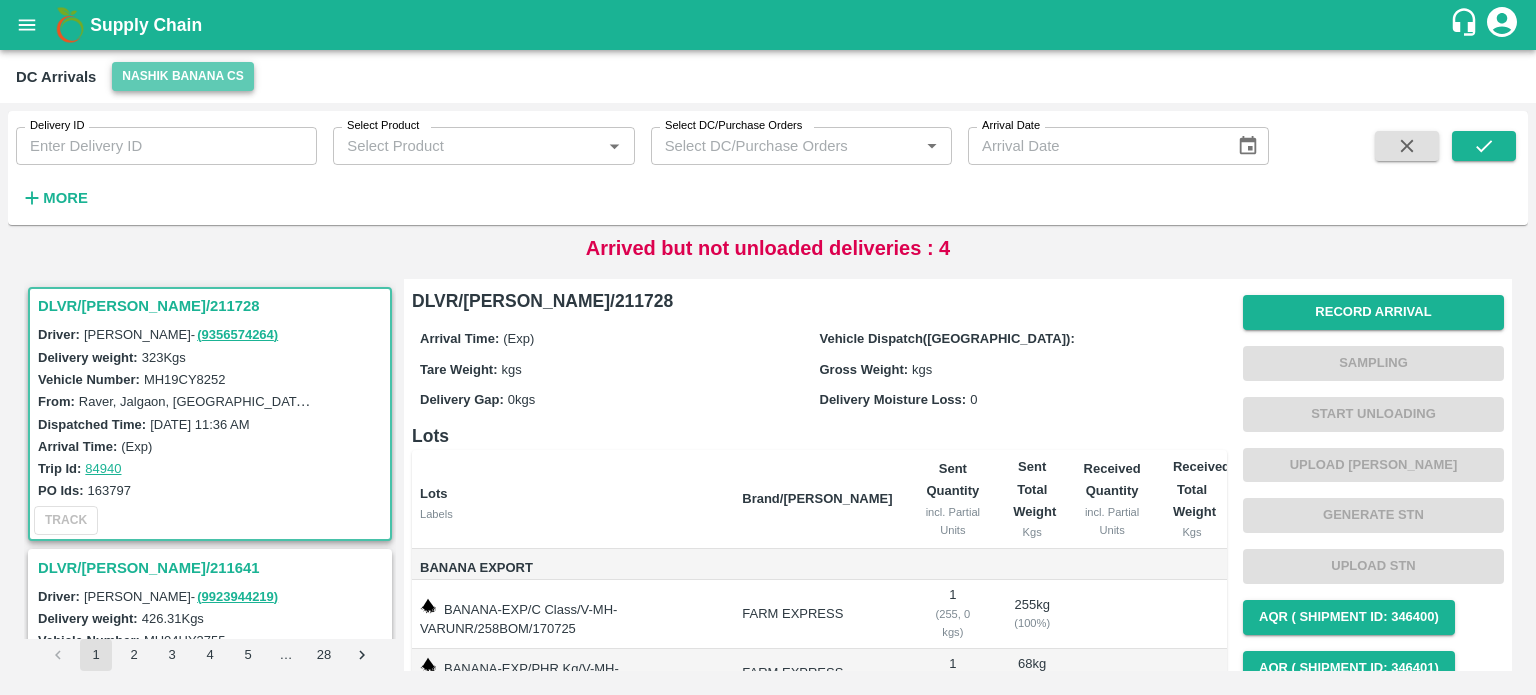 click on "Nashik Banana CS" at bounding box center [183, 76] 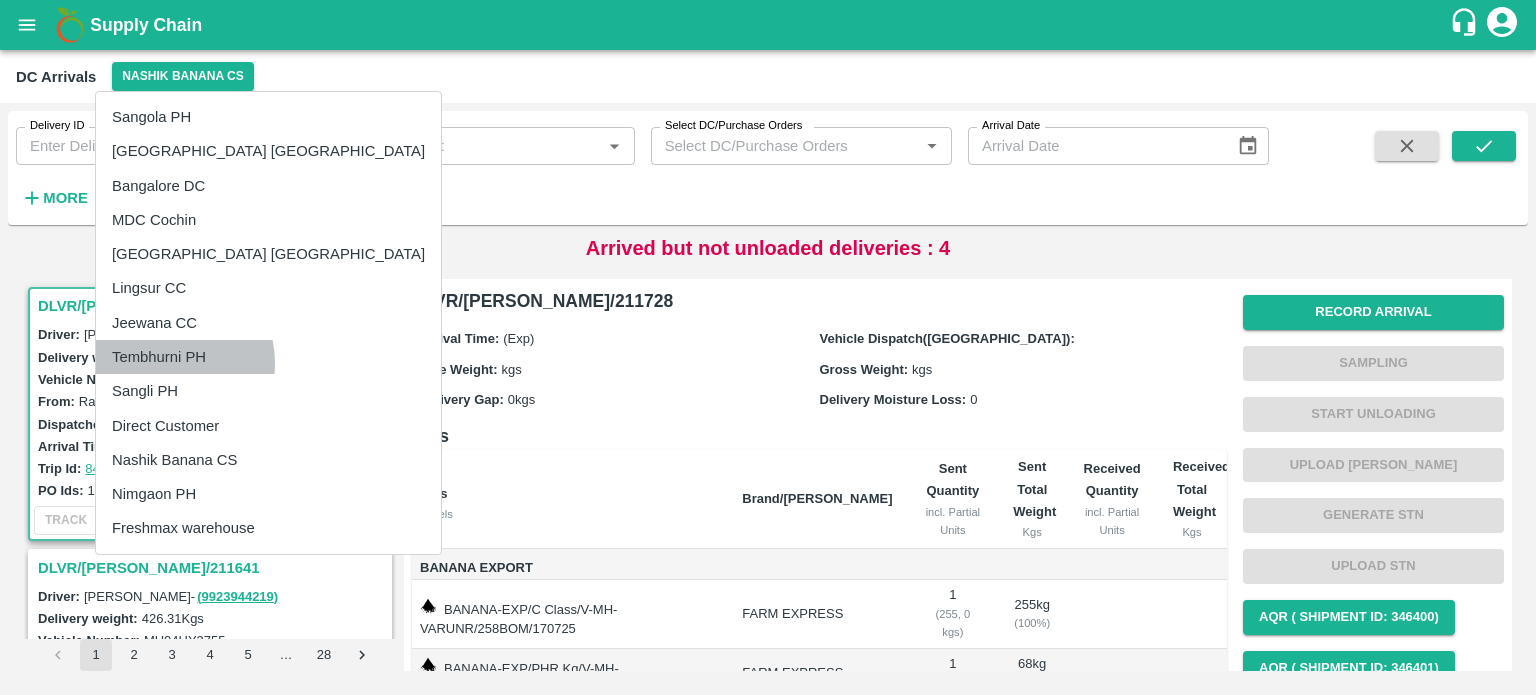 click on "Tembhurni PH" at bounding box center [268, 357] 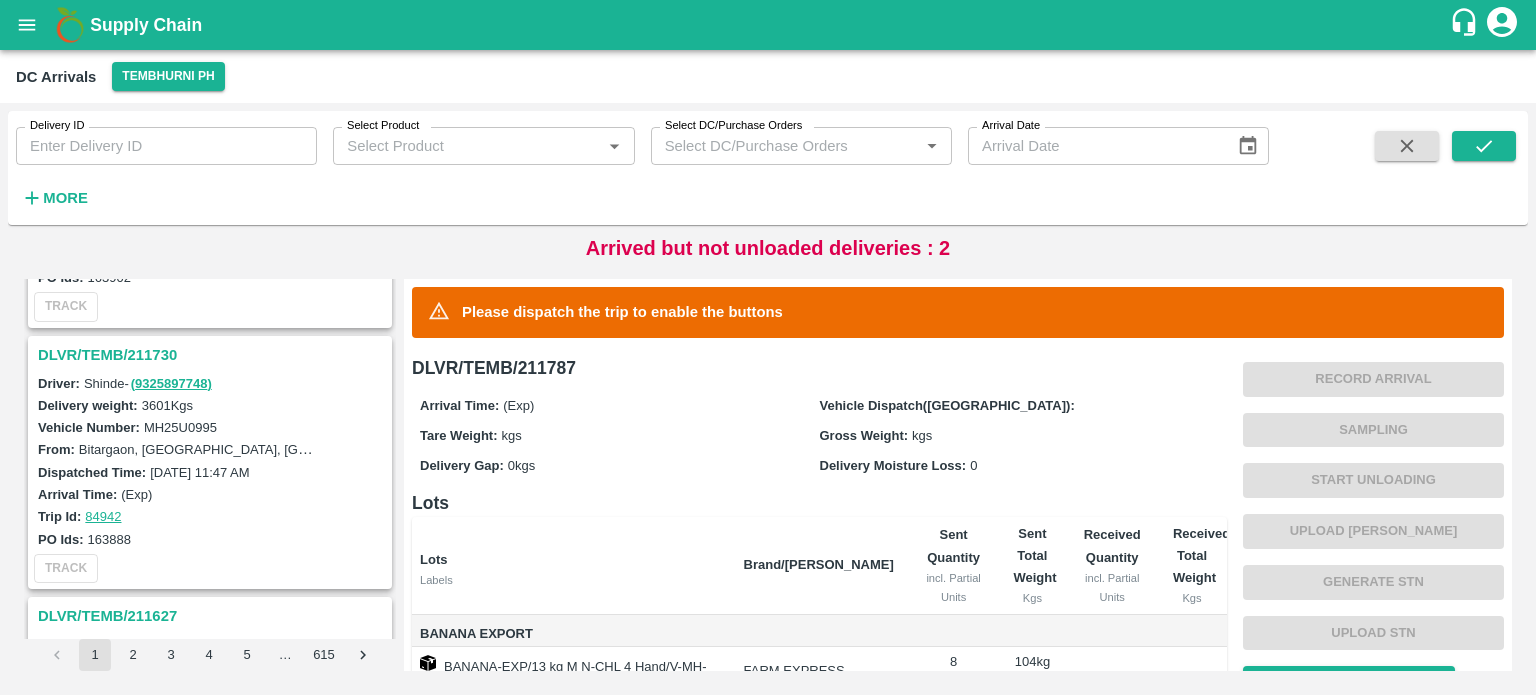 scroll, scrollTop: 682, scrollLeft: 0, axis: vertical 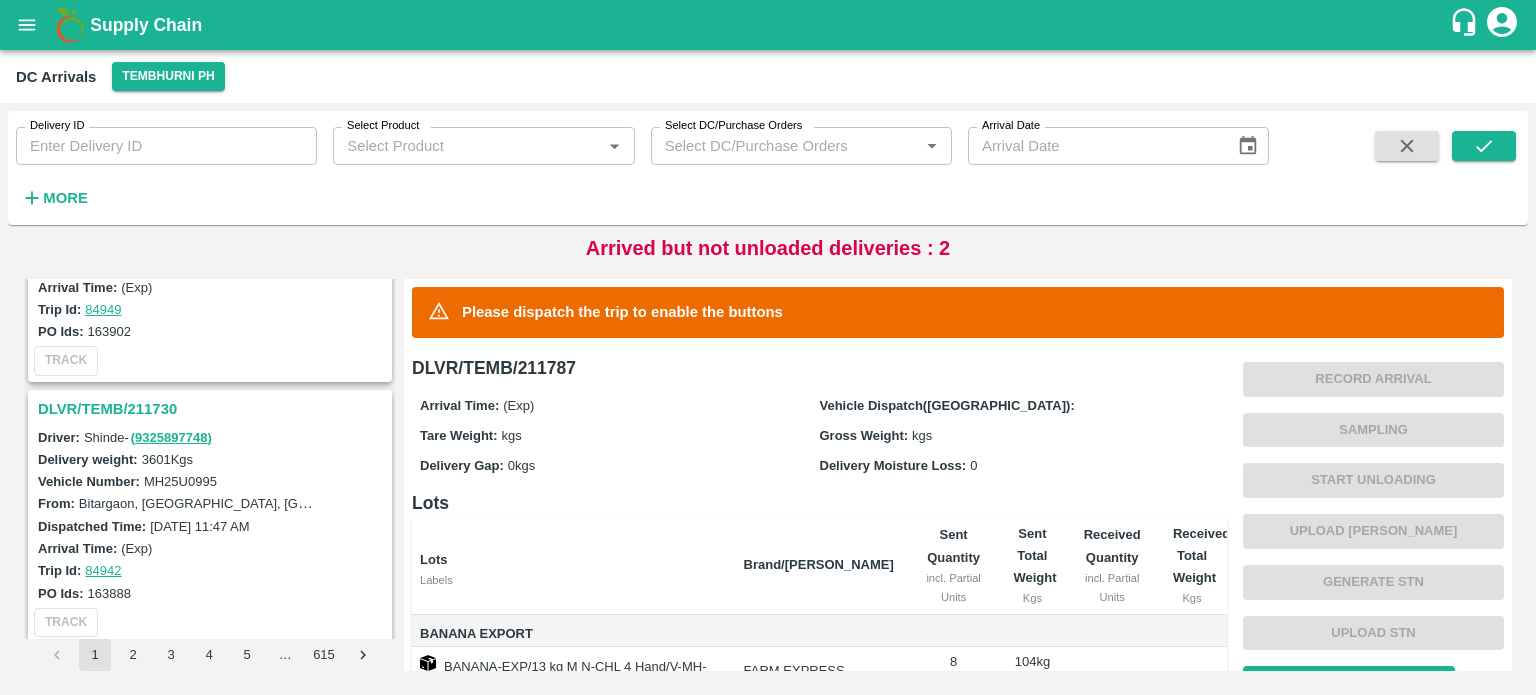 click on "DLVR/TEMB/211730" at bounding box center (213, 409) 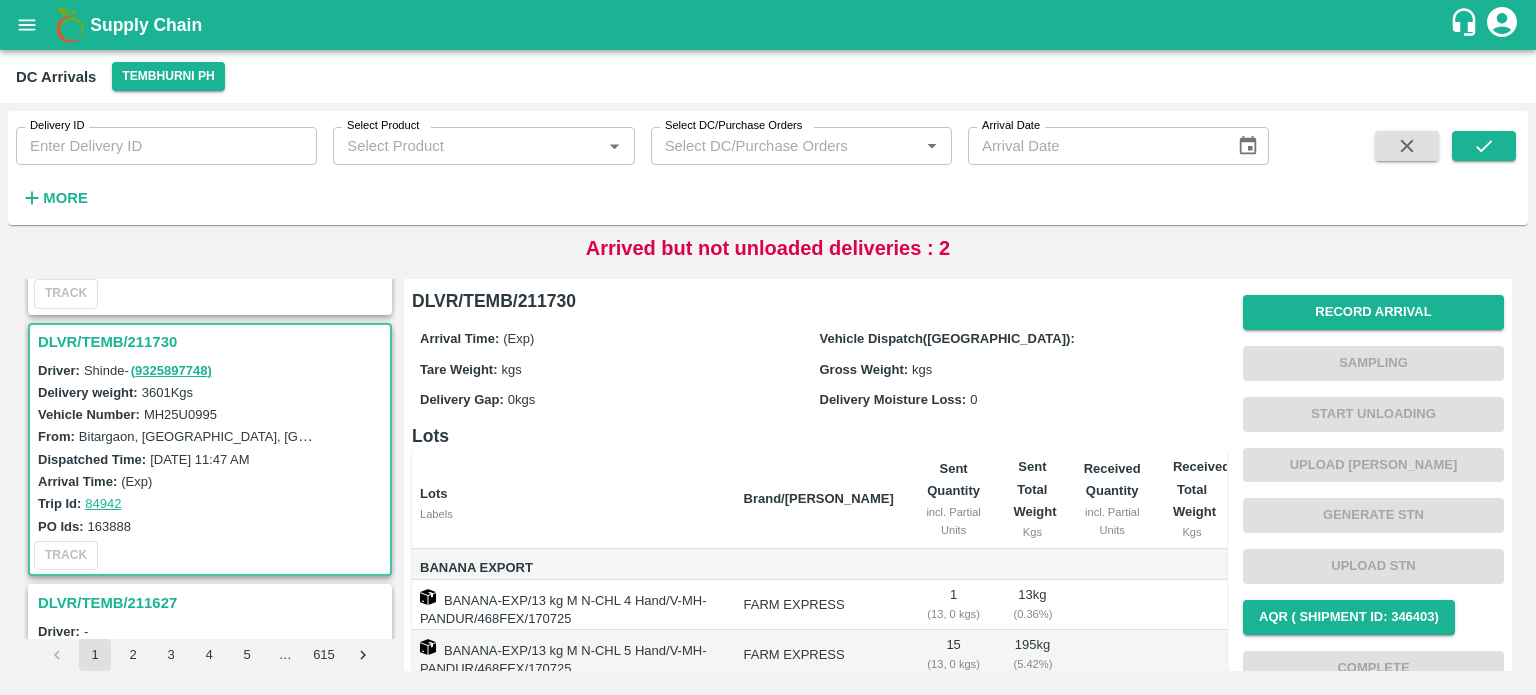 scroll, scrollTop: 793, scrollLeft: 0, axis: vertical 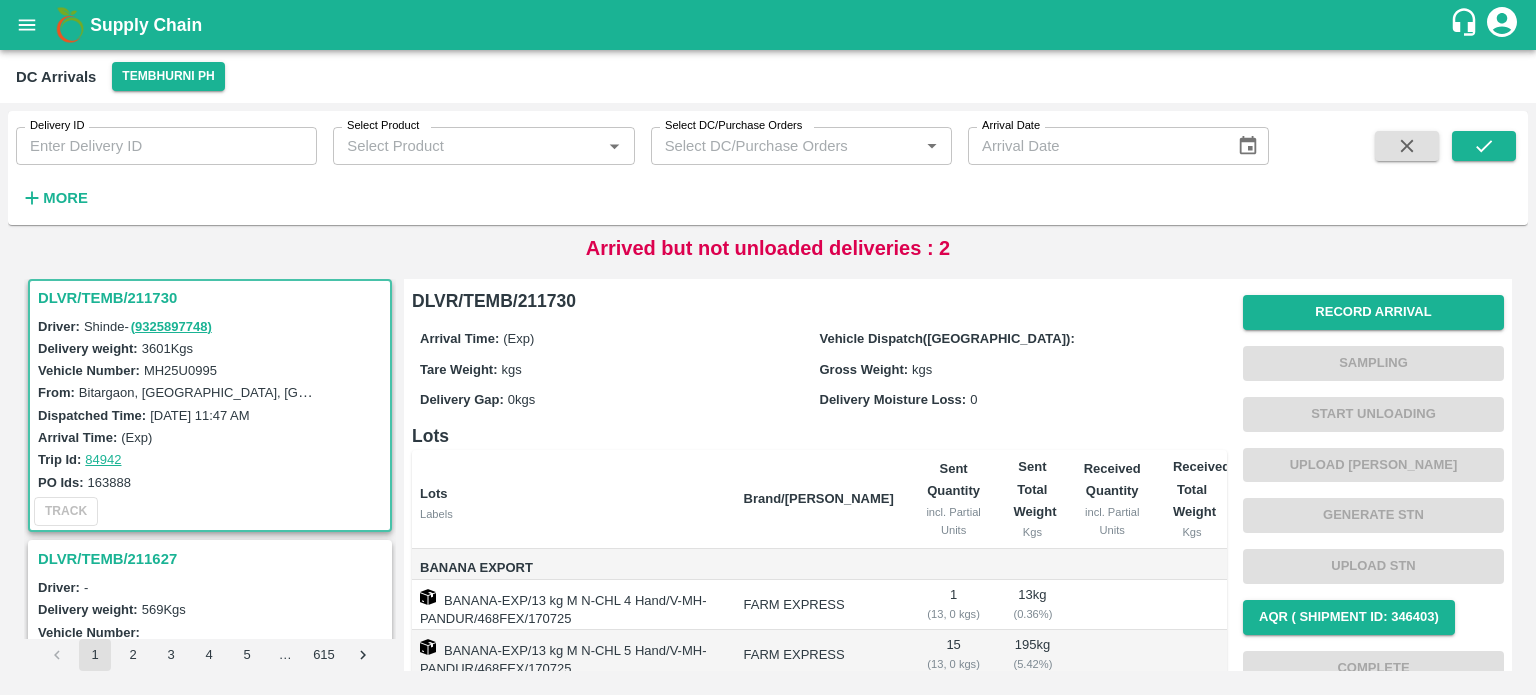 click on "MH25U0995" at bounding box center [180, 370] 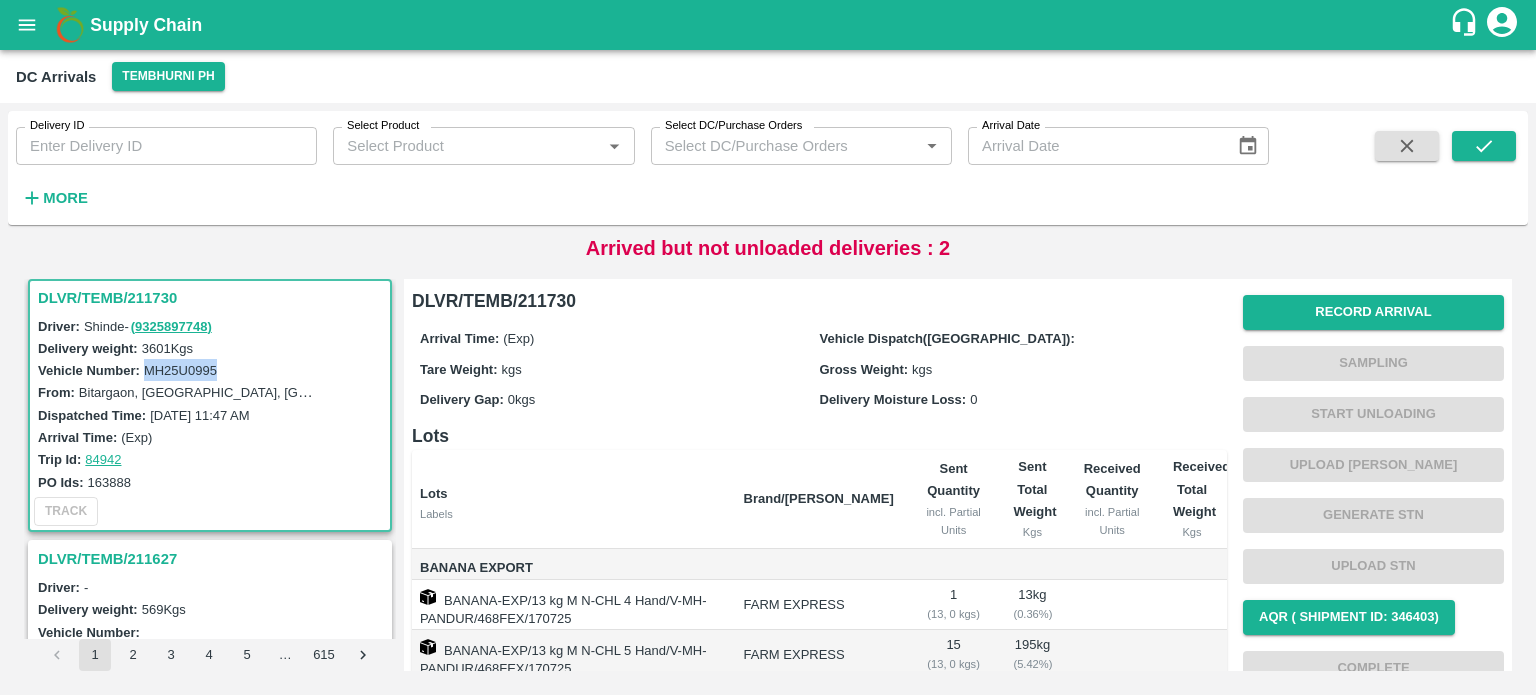 click on "MH25U0995" at bounding box center (180, 370) 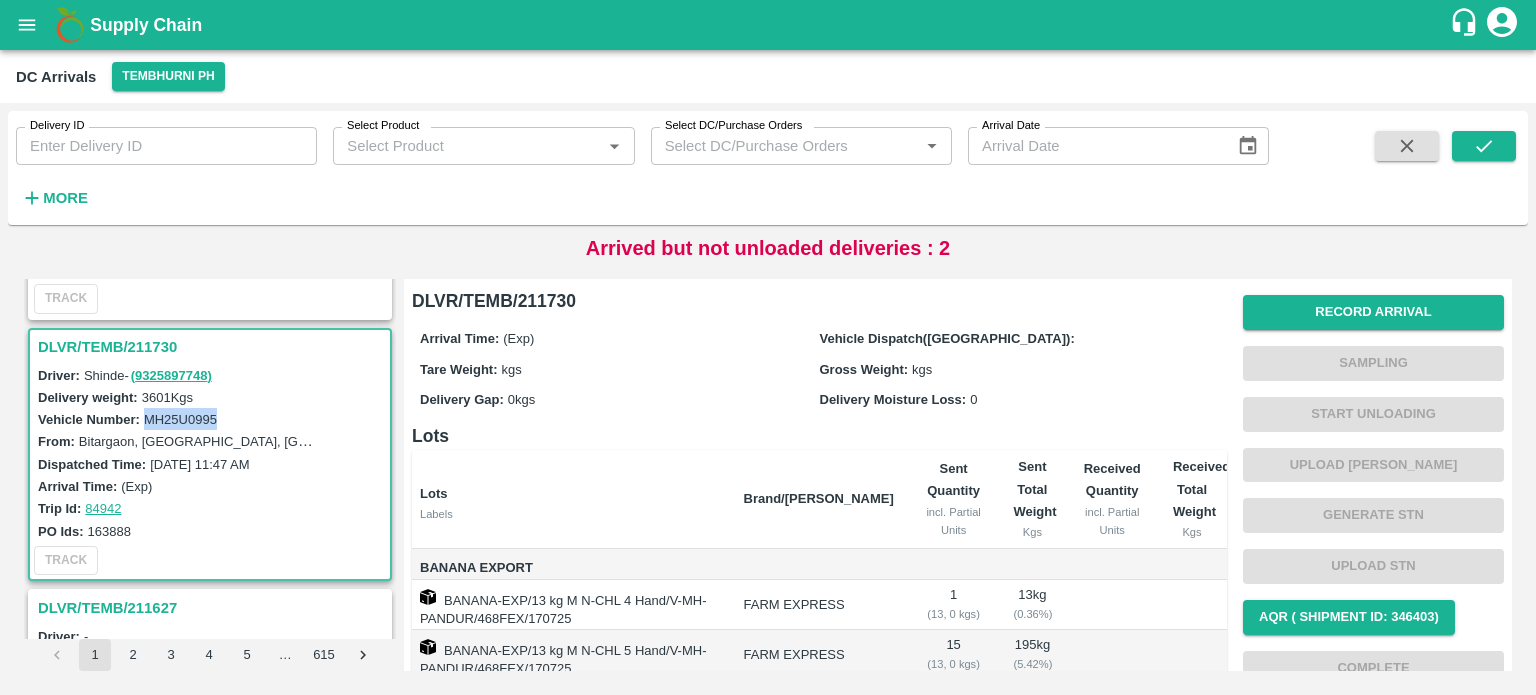 scroll, scrollTop: 743, scrollLeft: 0, axis: vertical 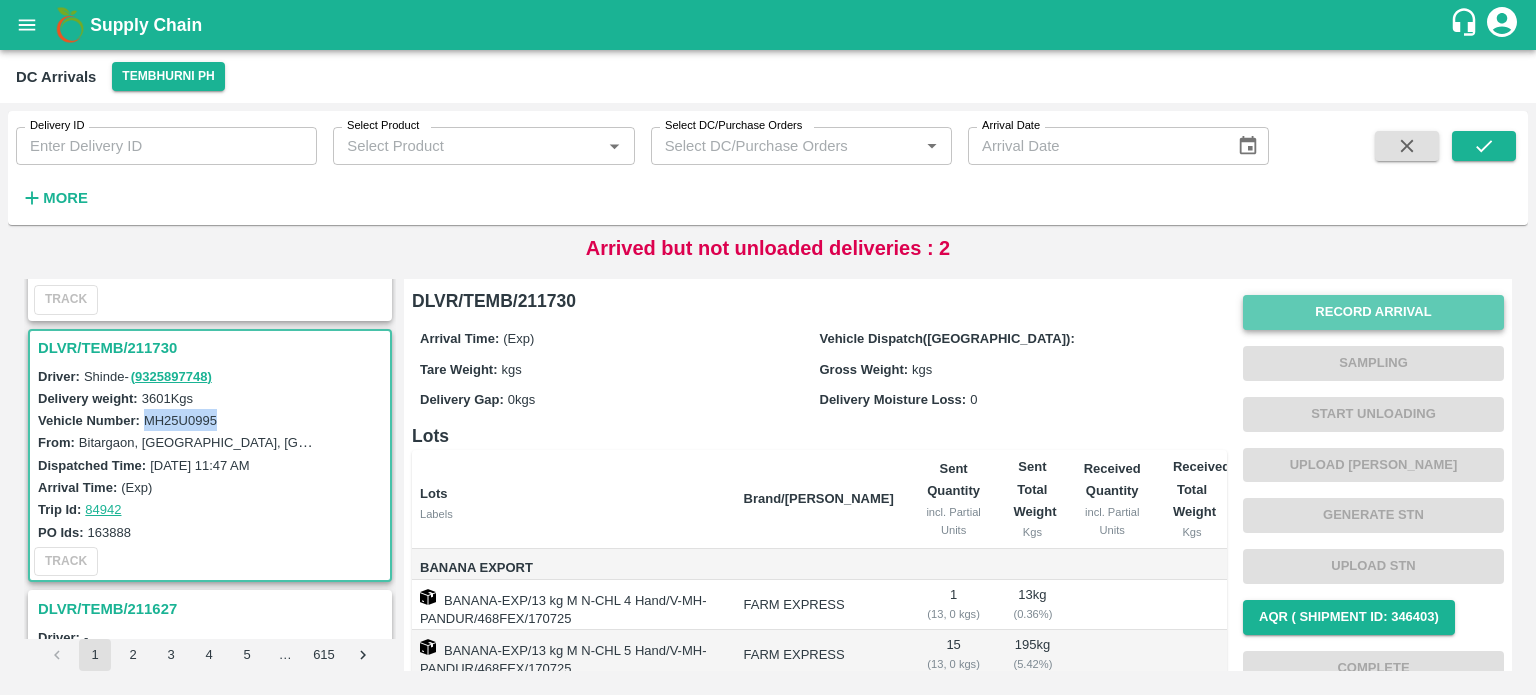 click on "Record Arrival" at bounding box center (1373, 312) 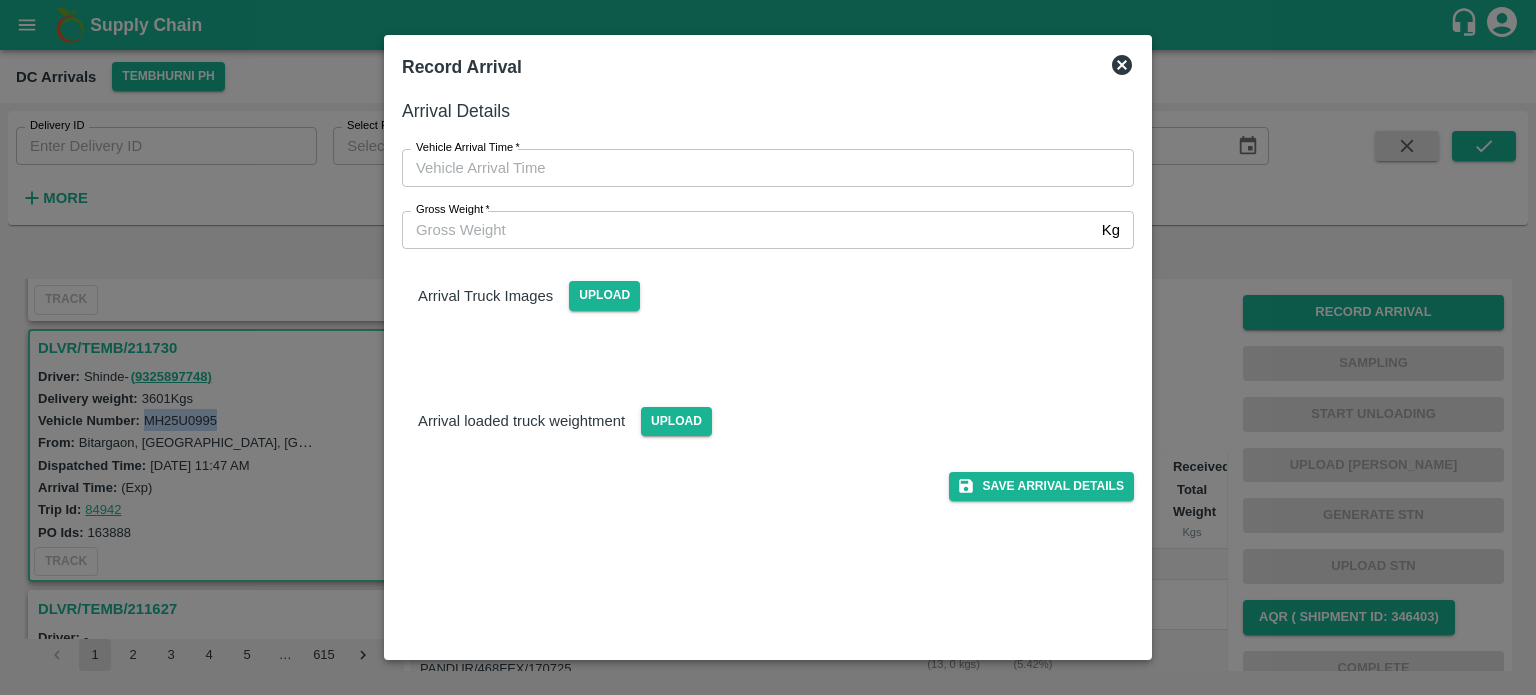 click 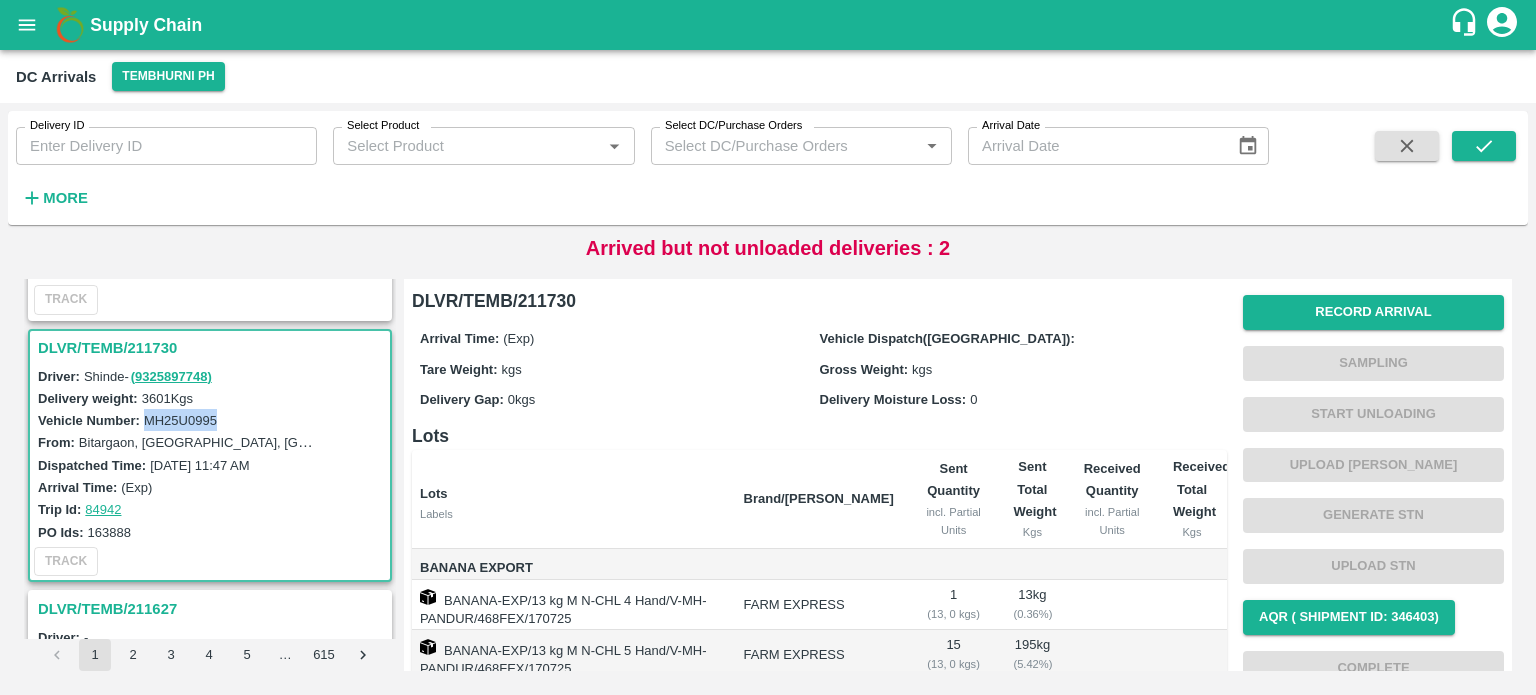 scroll, scrollTop: 306, scrollLeft: 0, axis: vertical 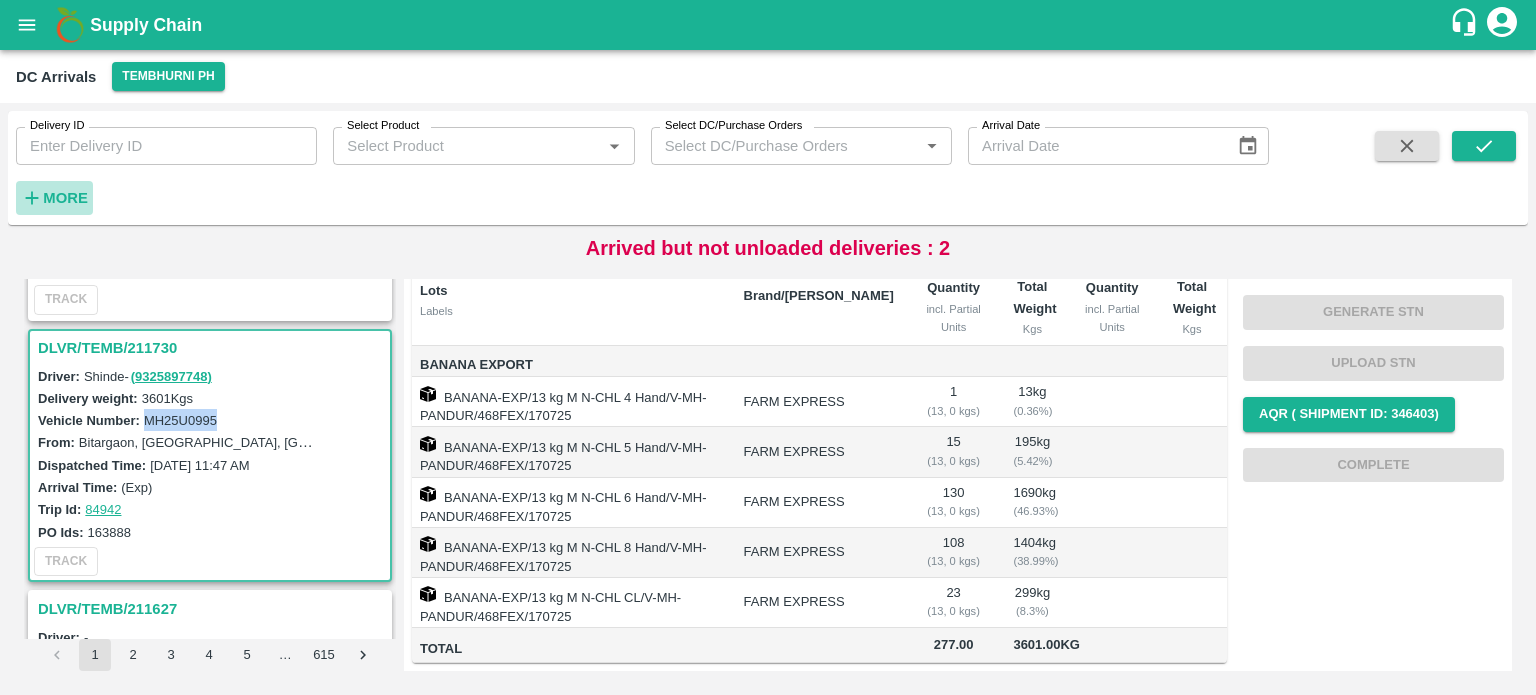click on "More" at bounding box center (65, 198) 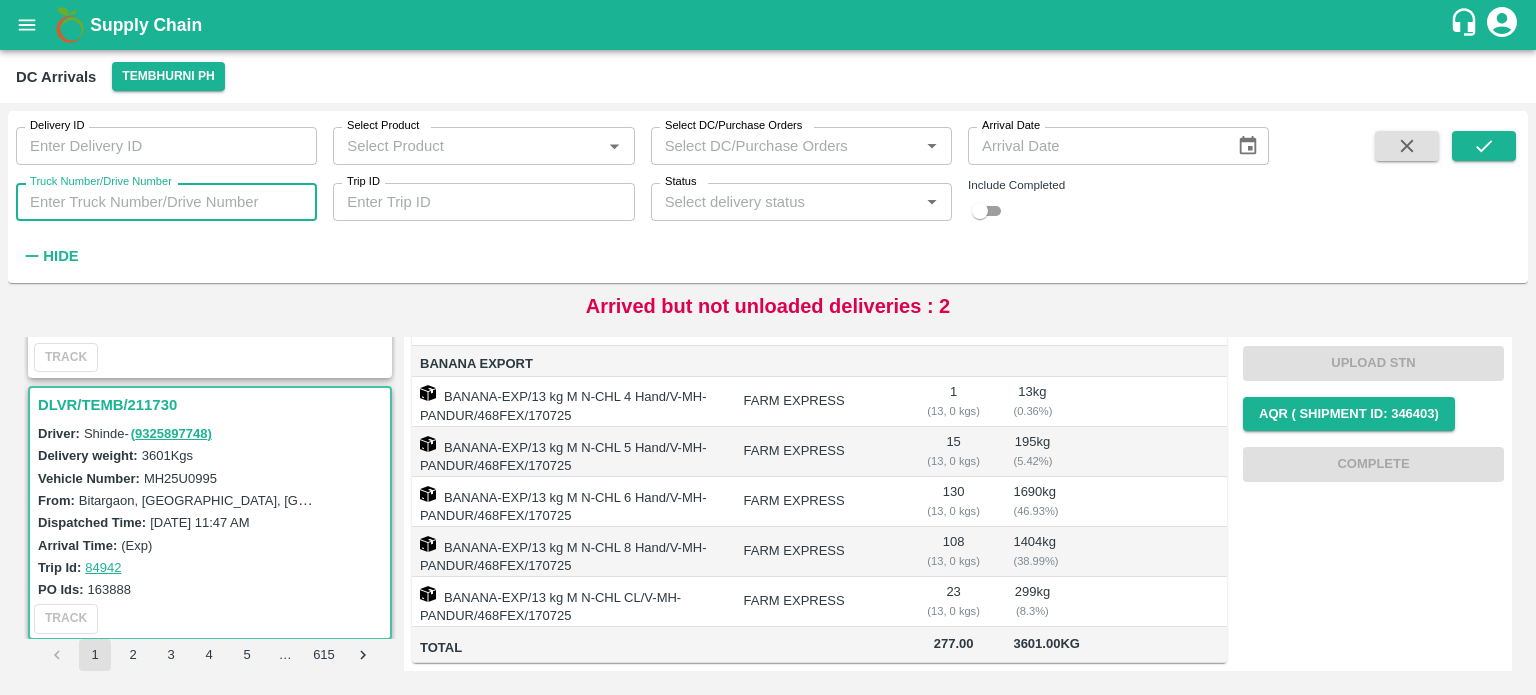 click on "Truck Number/Drive Number" at bounding box center (166, 202) 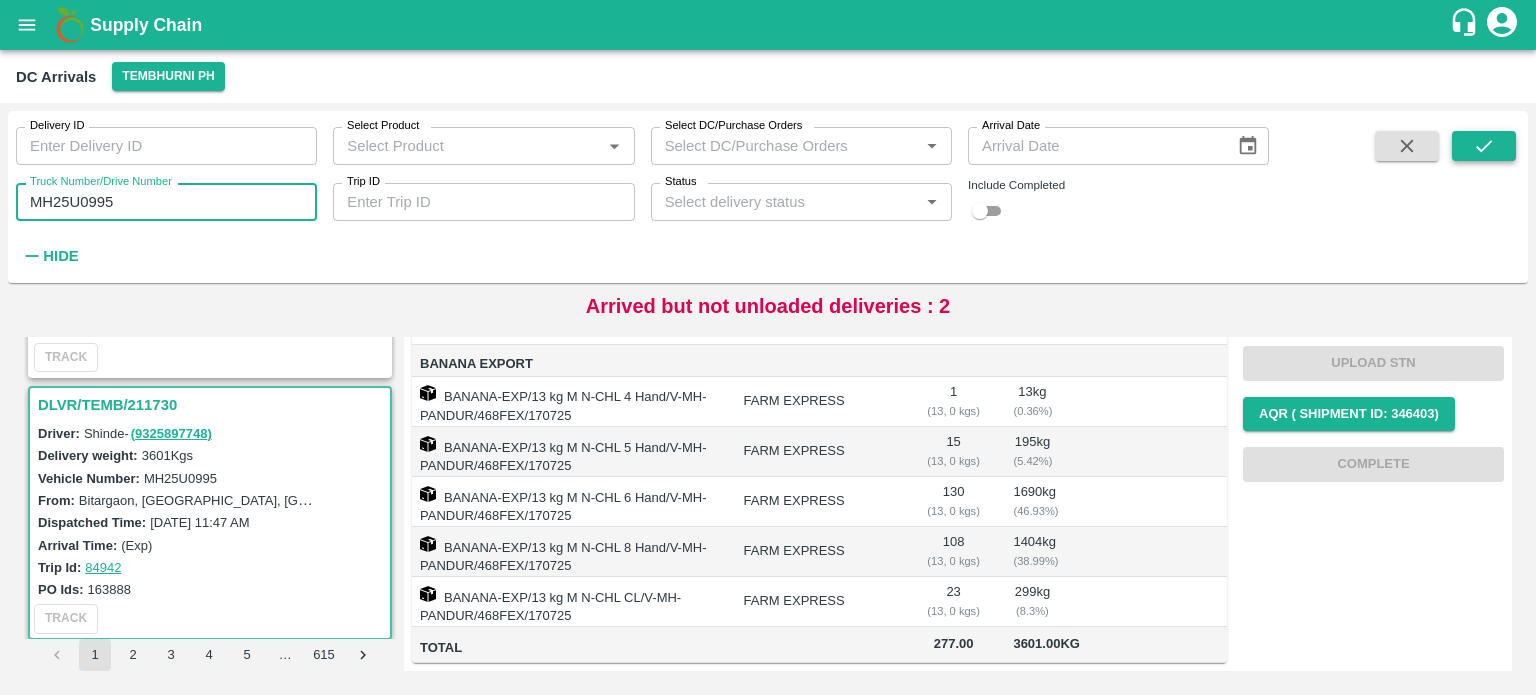 type on "MH25U0995" 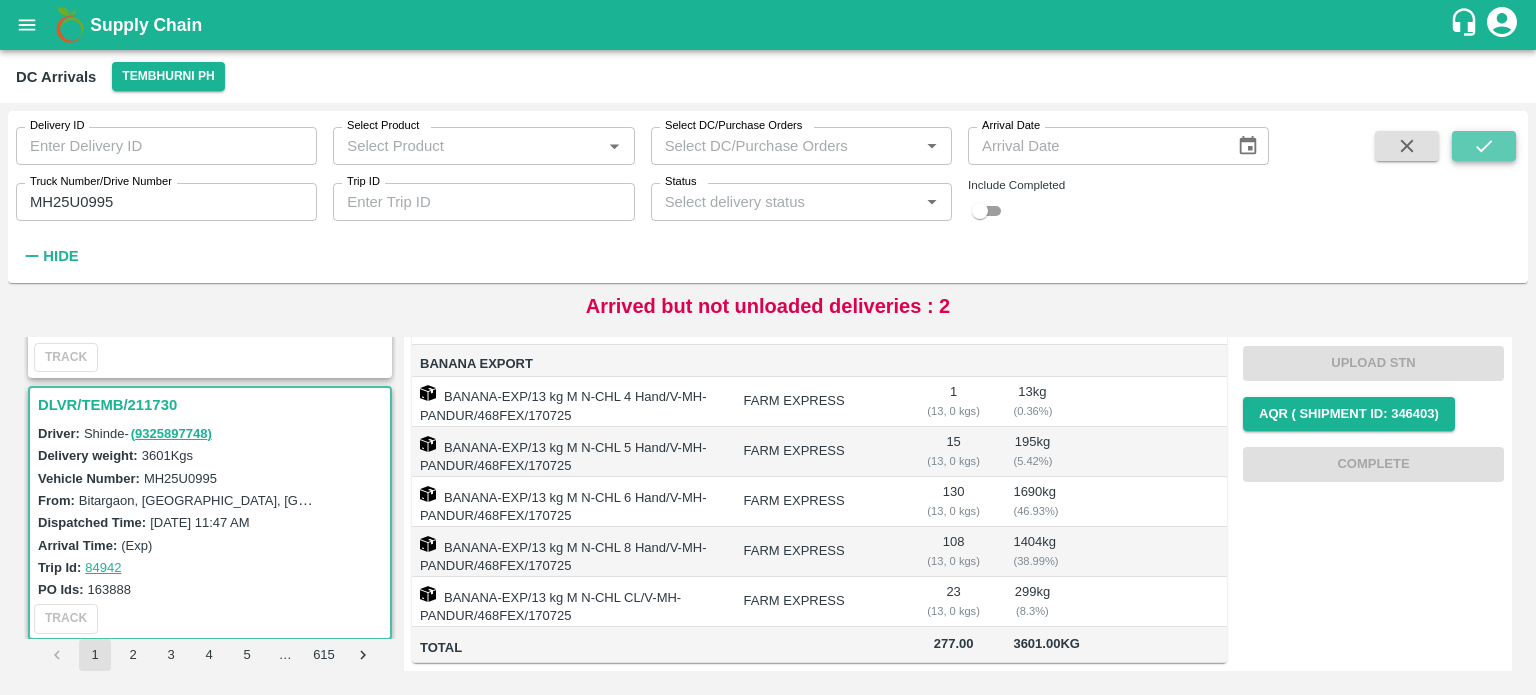 click 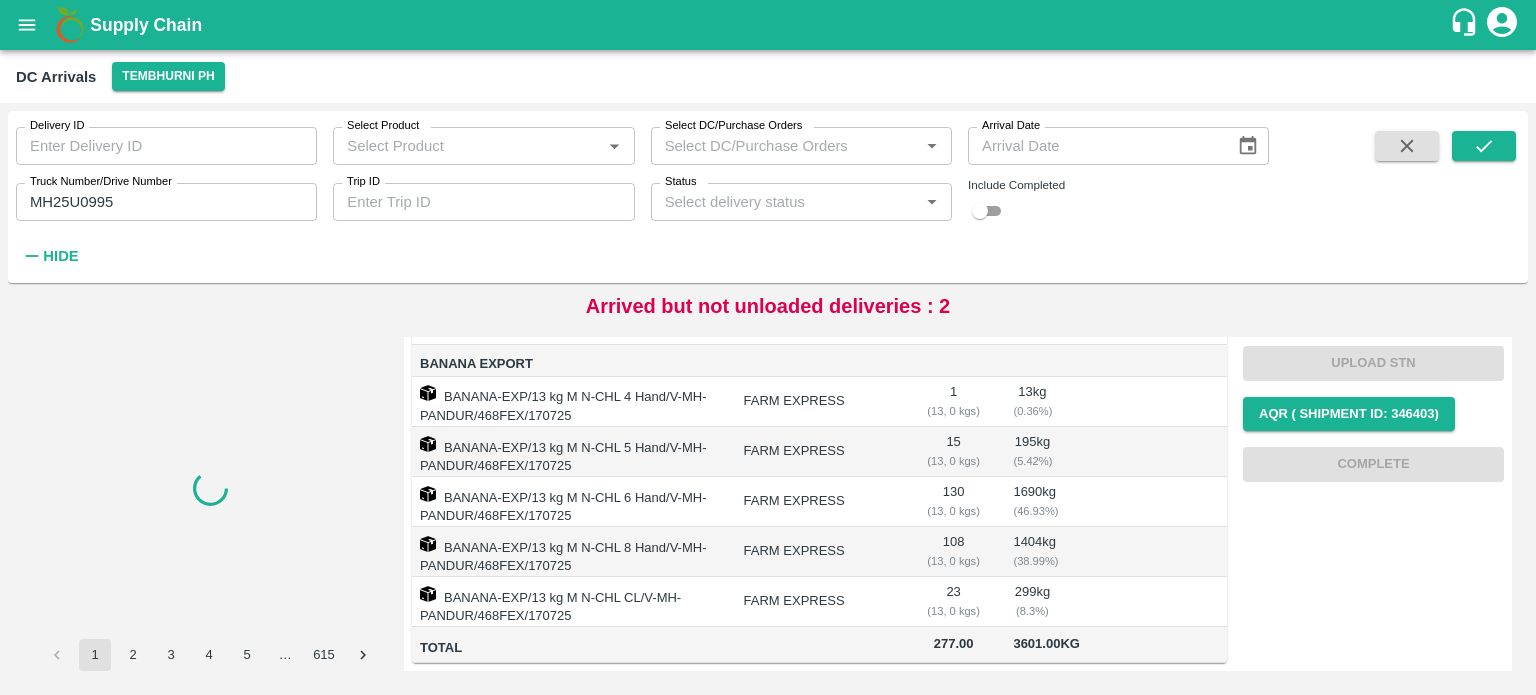scroll, scrollTop: 0, scrollLeft: 0, axis: both 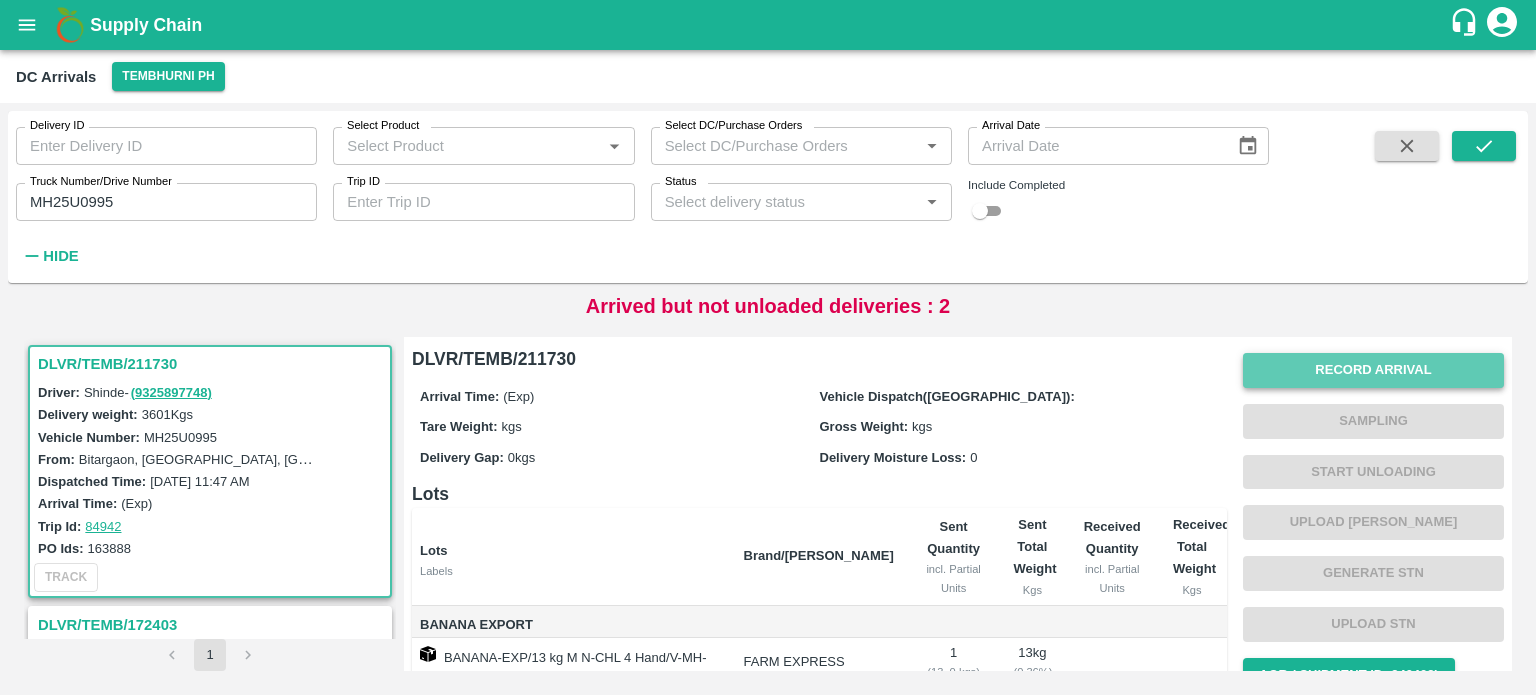 click on "Record Arrival" at bounding box center [1373, 370] 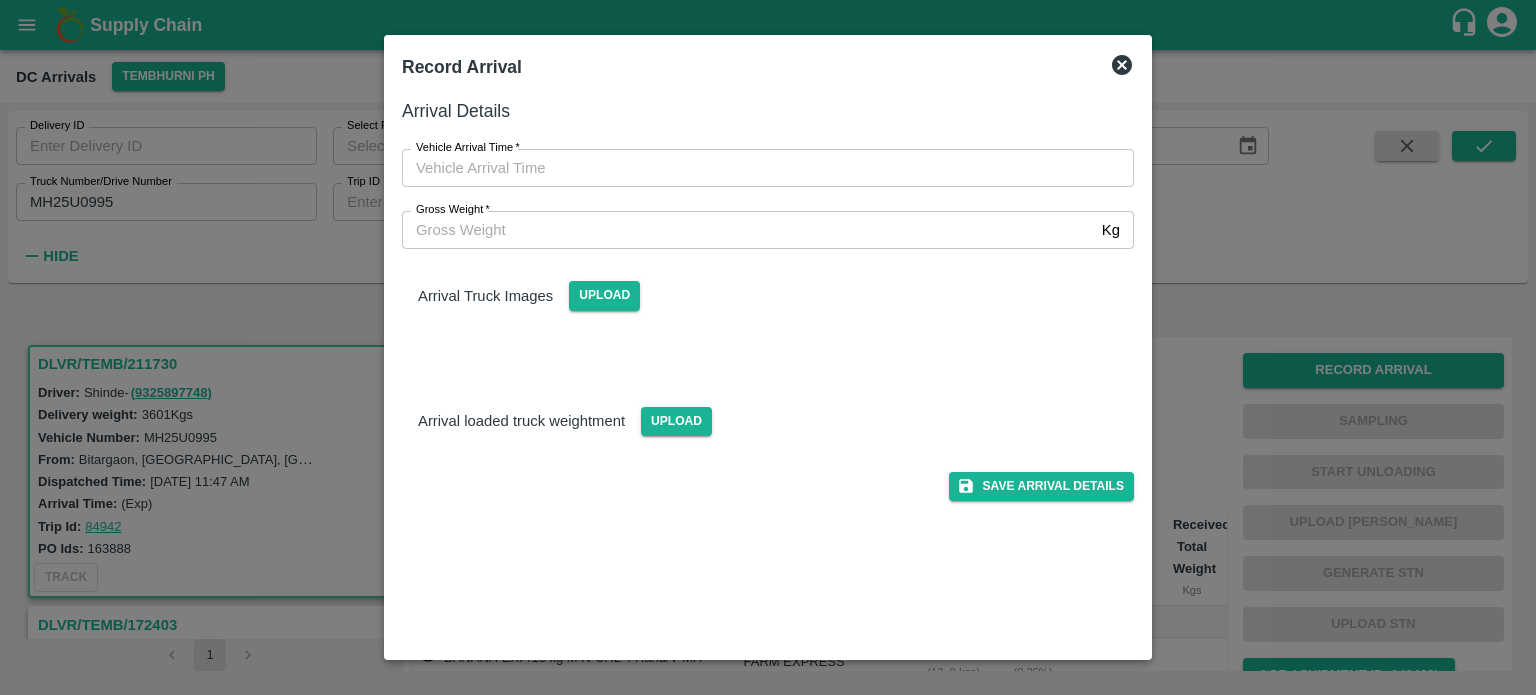 type on "DD/MM/YYYY hh:mm aa" 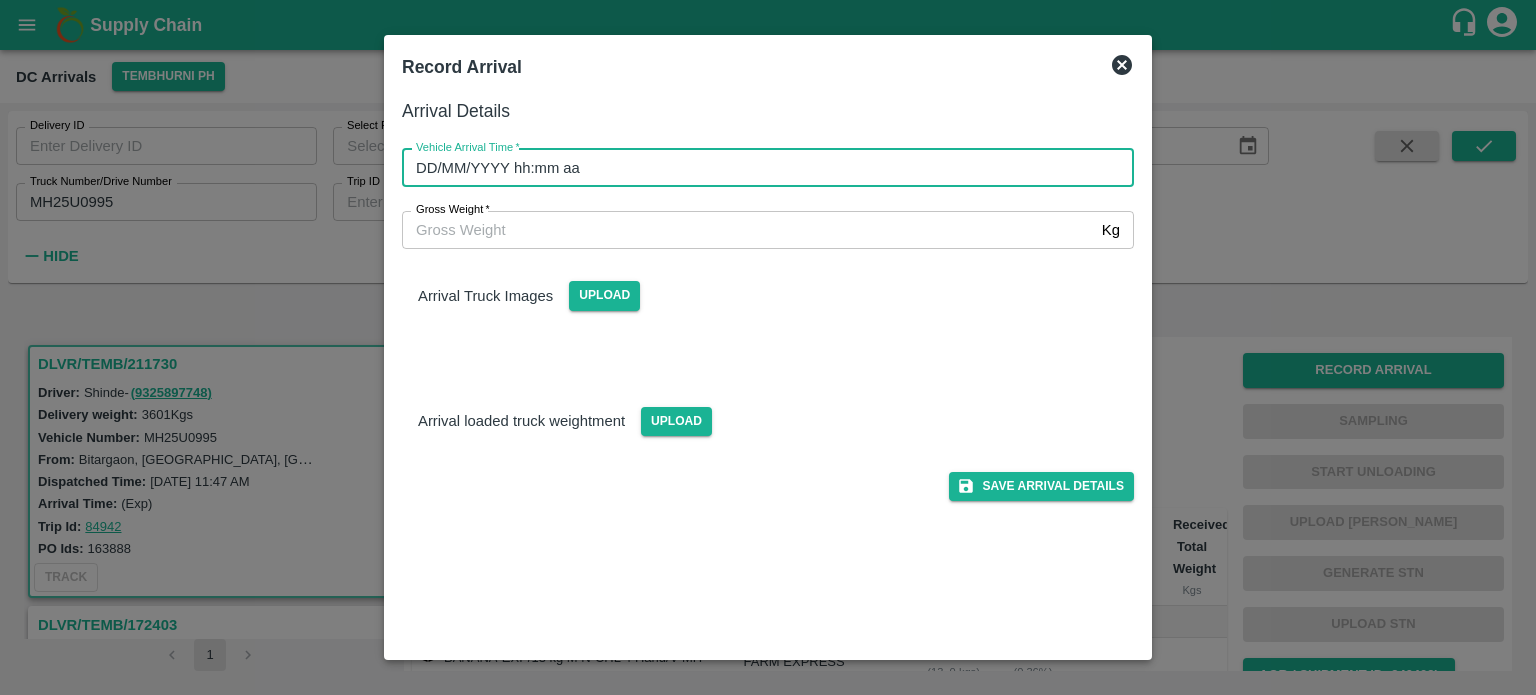 click on "DD/MM/YYYY hh:mm aa" at bounding box center [761, 168] 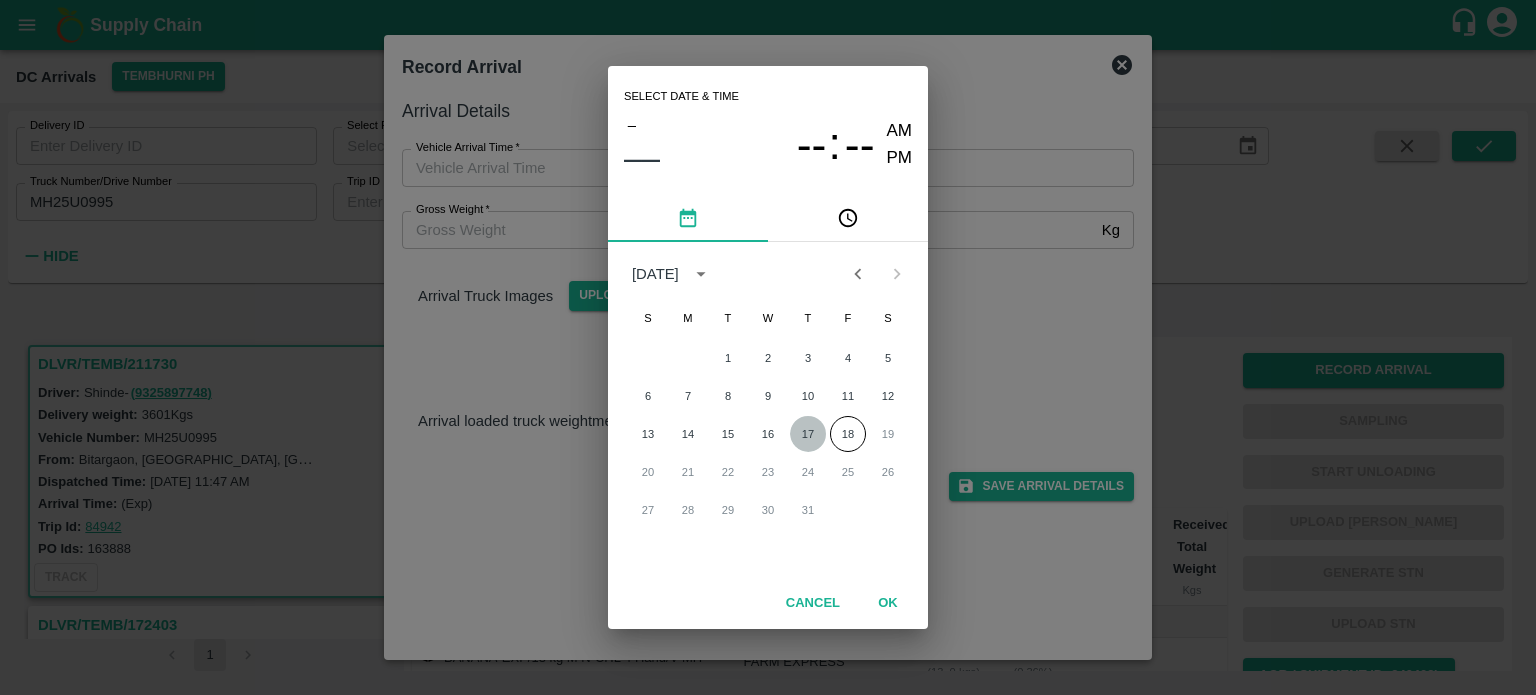 click on "17" at bounding box center [808, 434] 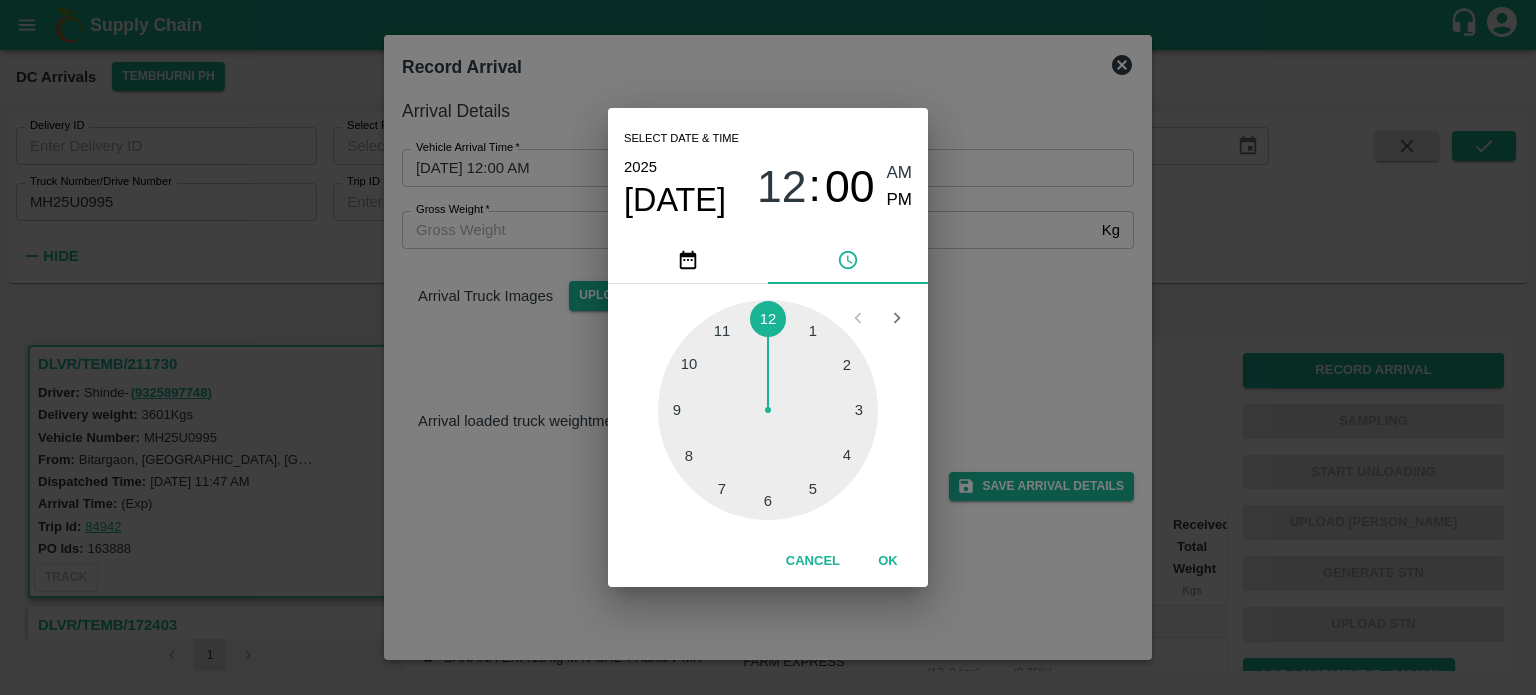 click at bounding box center (768, 410) 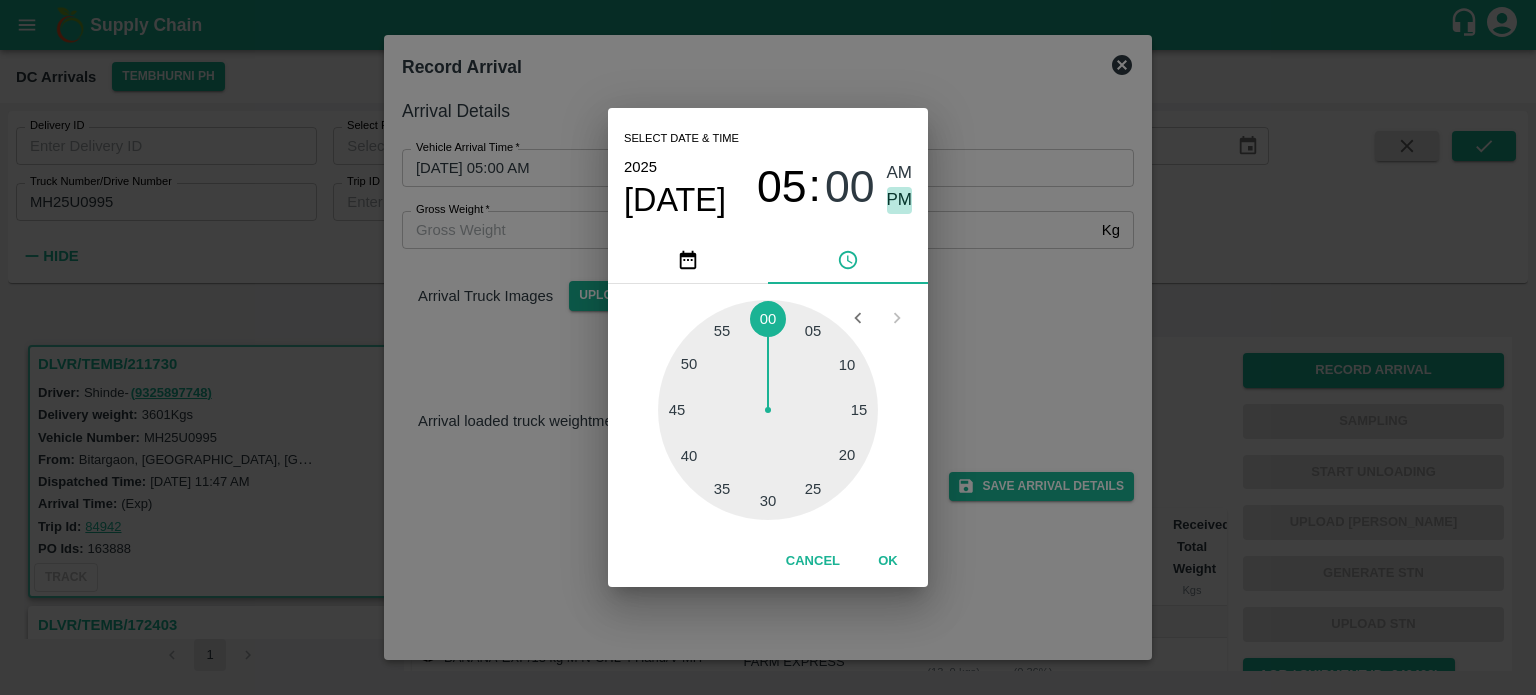 click on "PM" at bounding box center (900, 200) 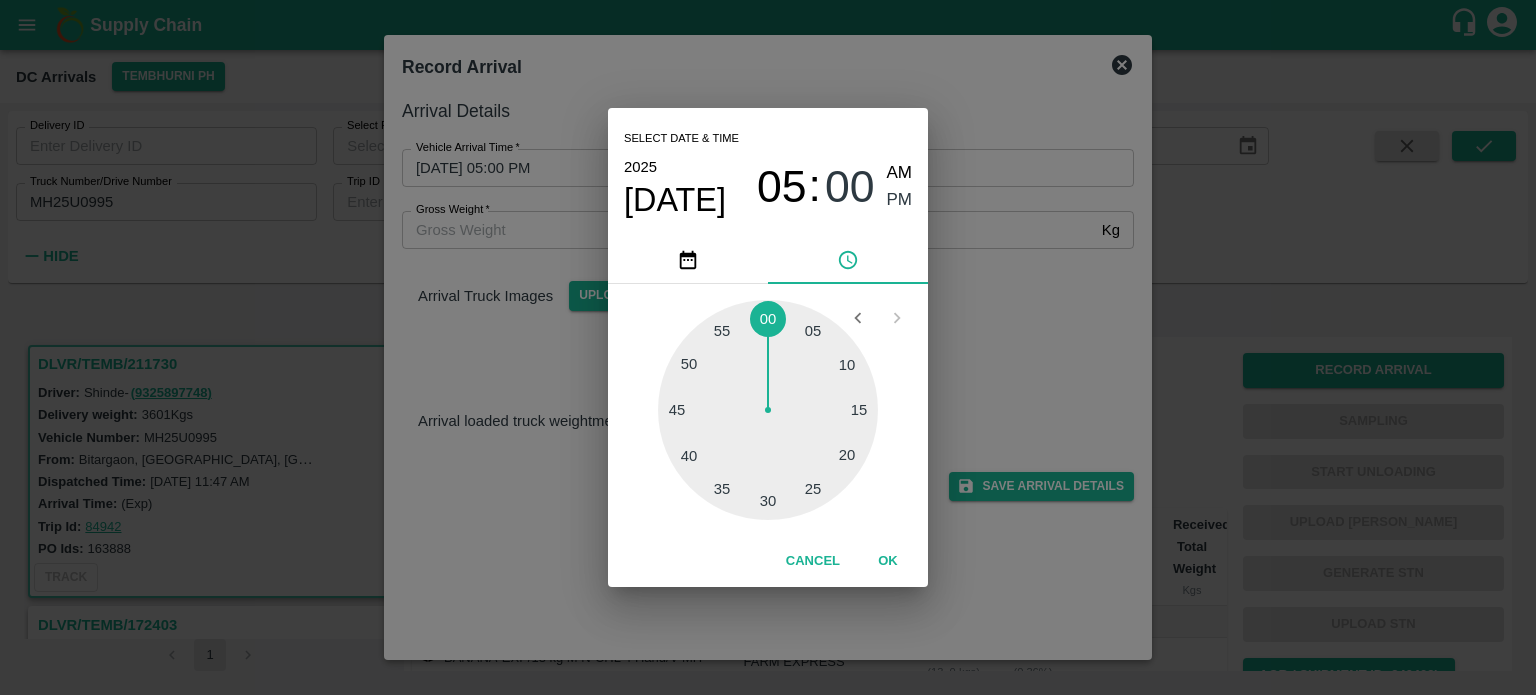 click on "Select date & time [DATE] 05 : 00 AM PM 05 10 15 20 25 30 35 40 45 50 55 00 Cancel OK" at bounding box center [768, 347] 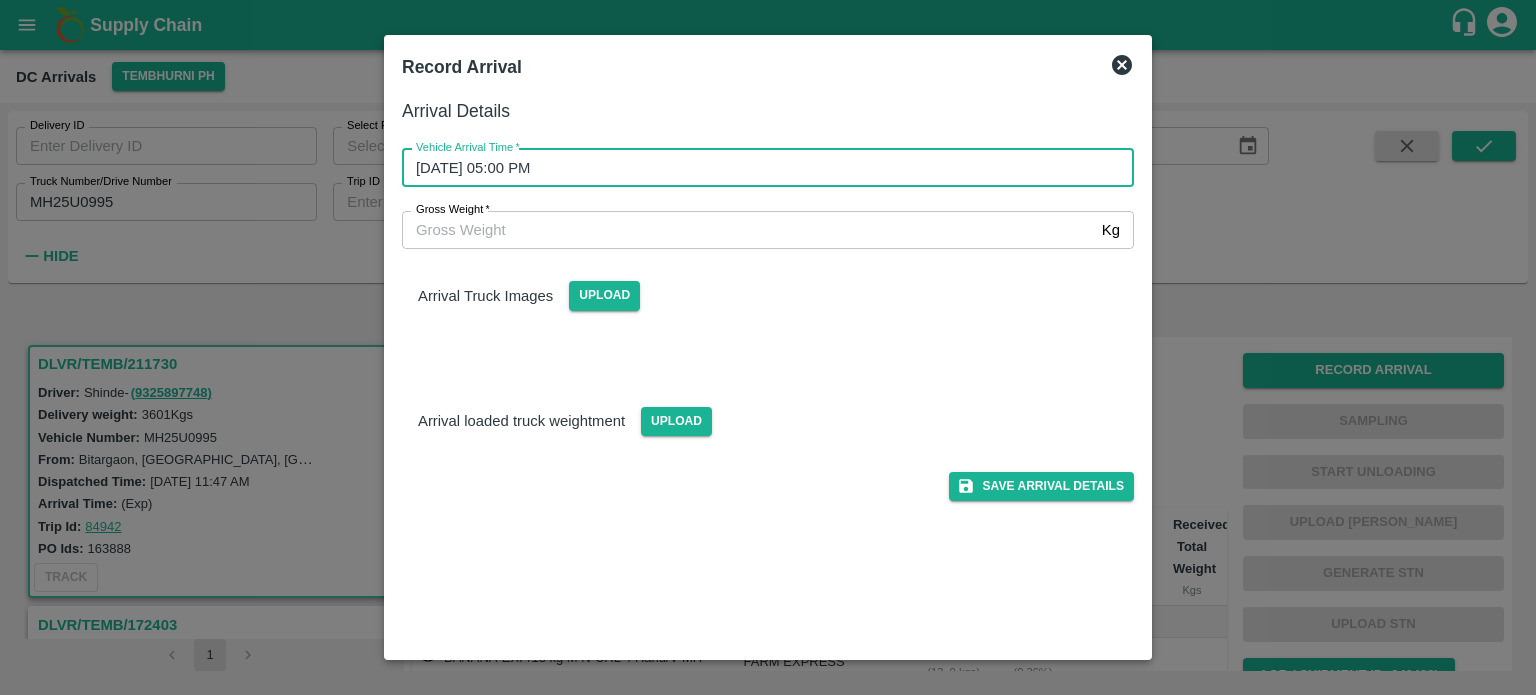 click on "Gross Weight   *" at bounding box center (748, 230) 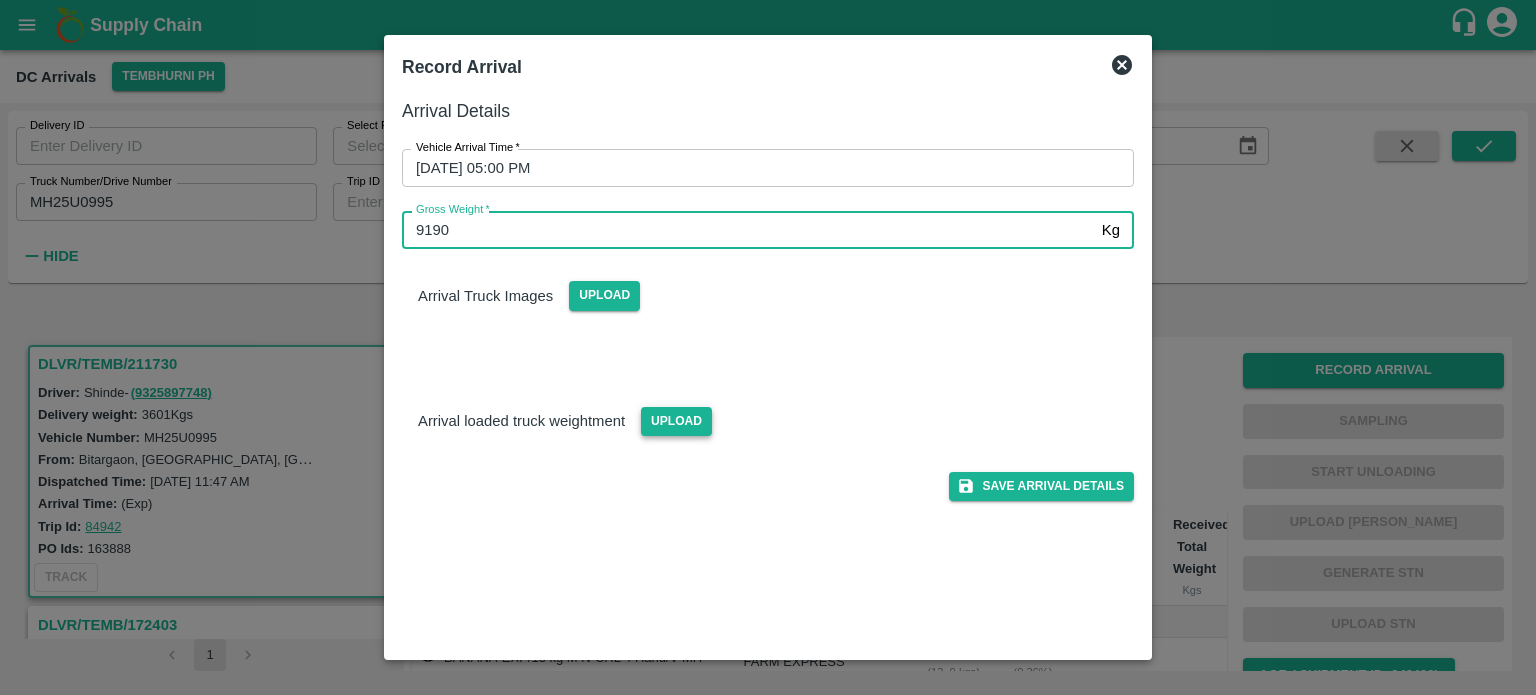 type on "9190" 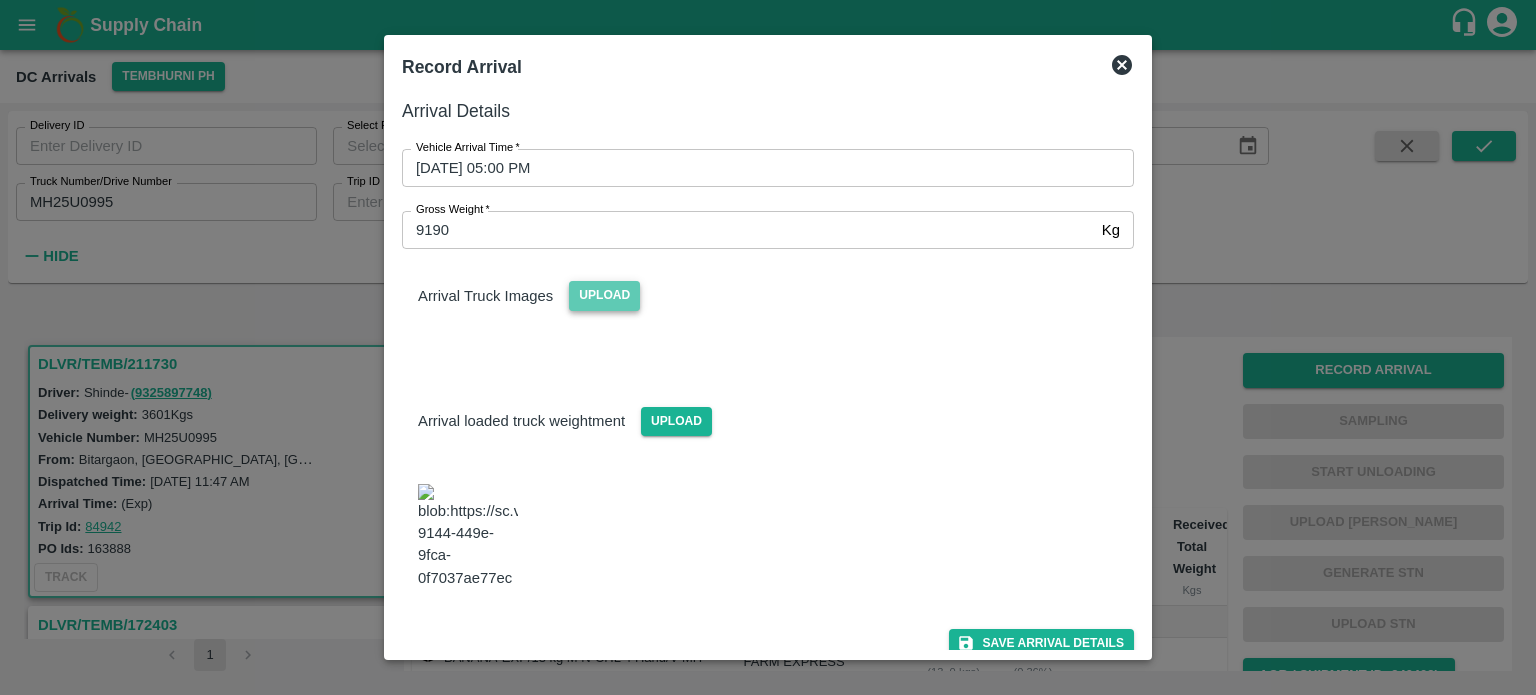 click on "Upload" at bounding box center (604, 295) 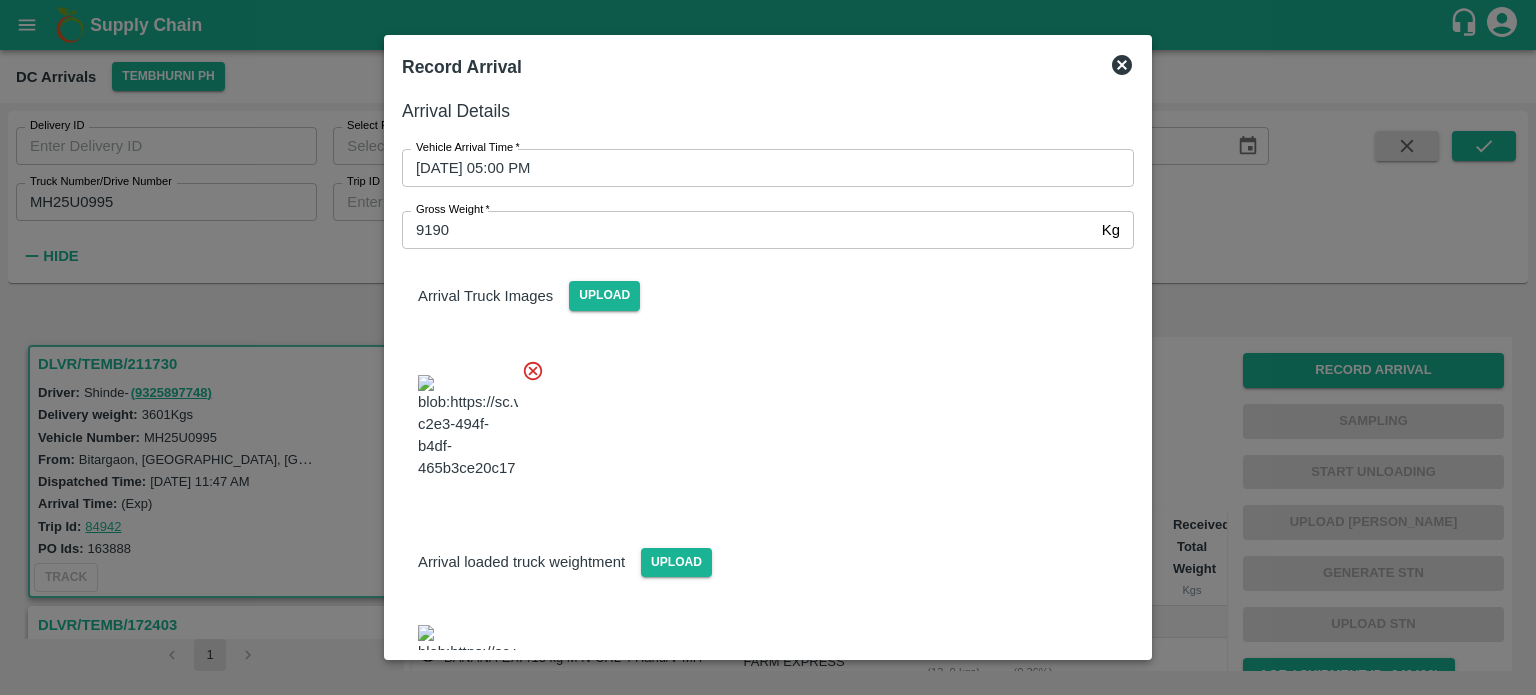 scroll, scrollTop: 215, scrollLeft: 0, axis: vertical 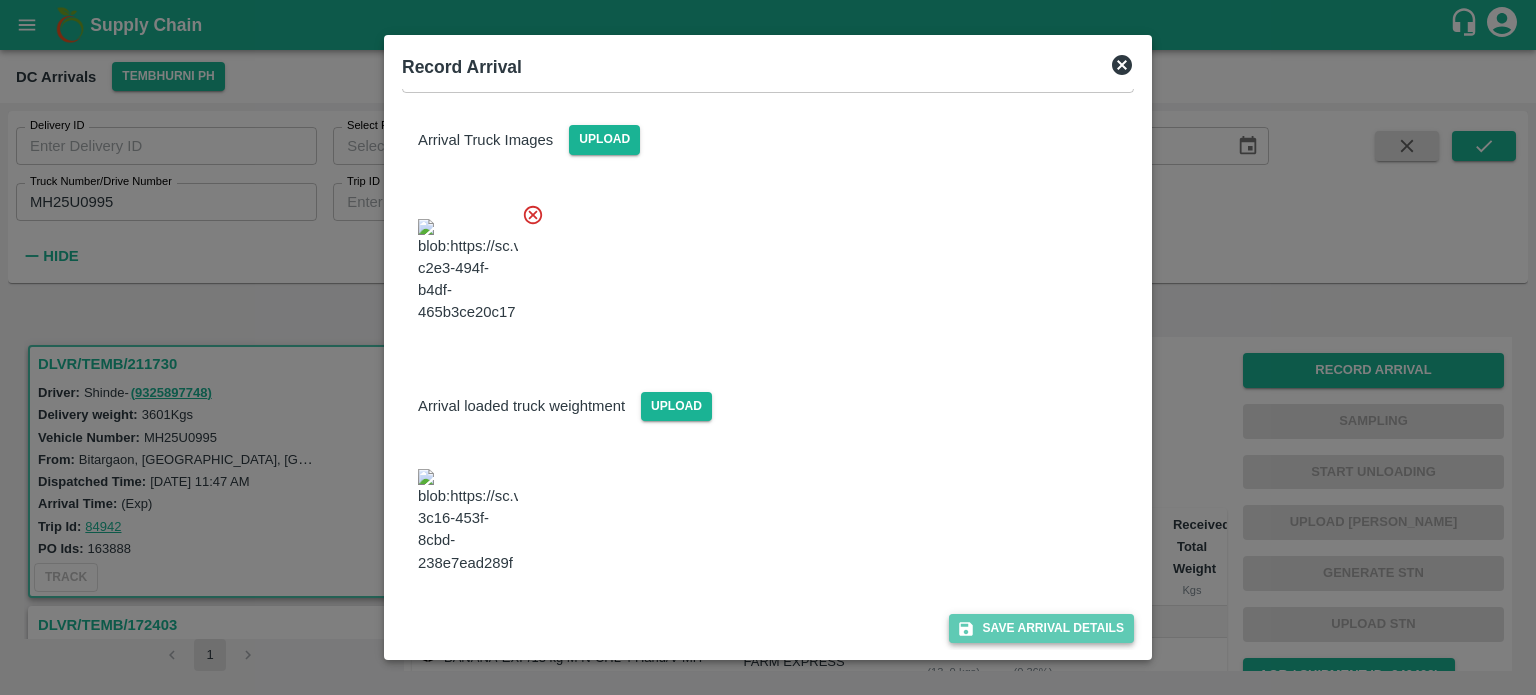 click on "Save Arrival Details" at bounding box center [1041, 628] 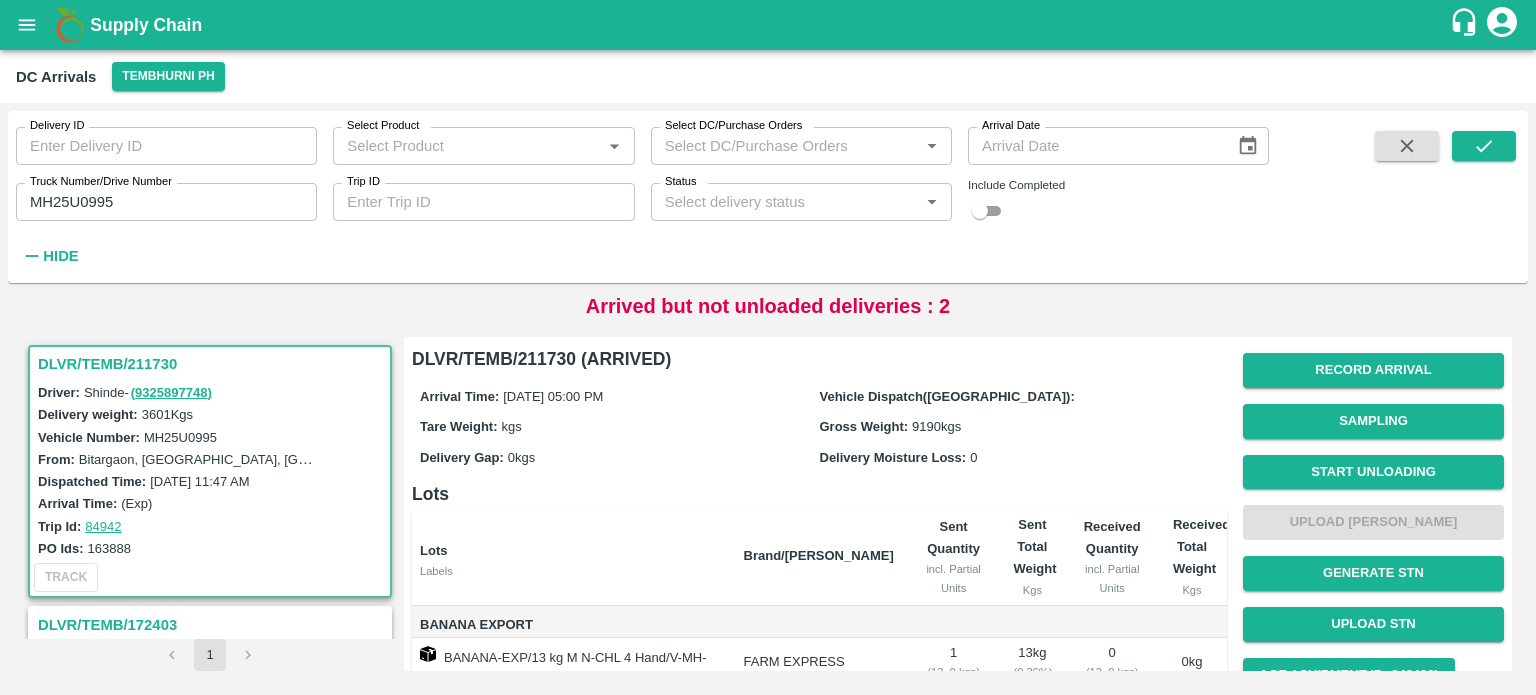 click on "Start Unloading" at bounding box center [1373, 472] 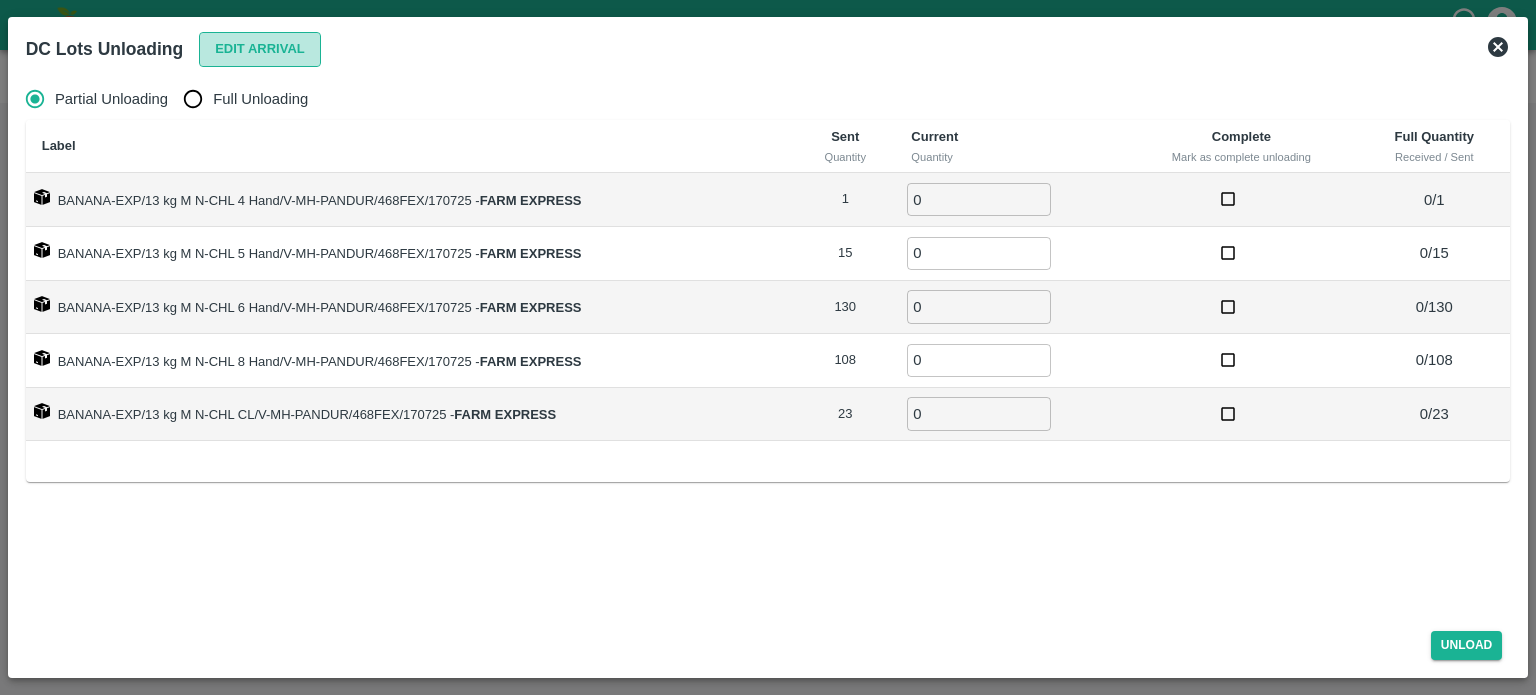 click on "Edit Arrival" at bounding box center [260, 49] 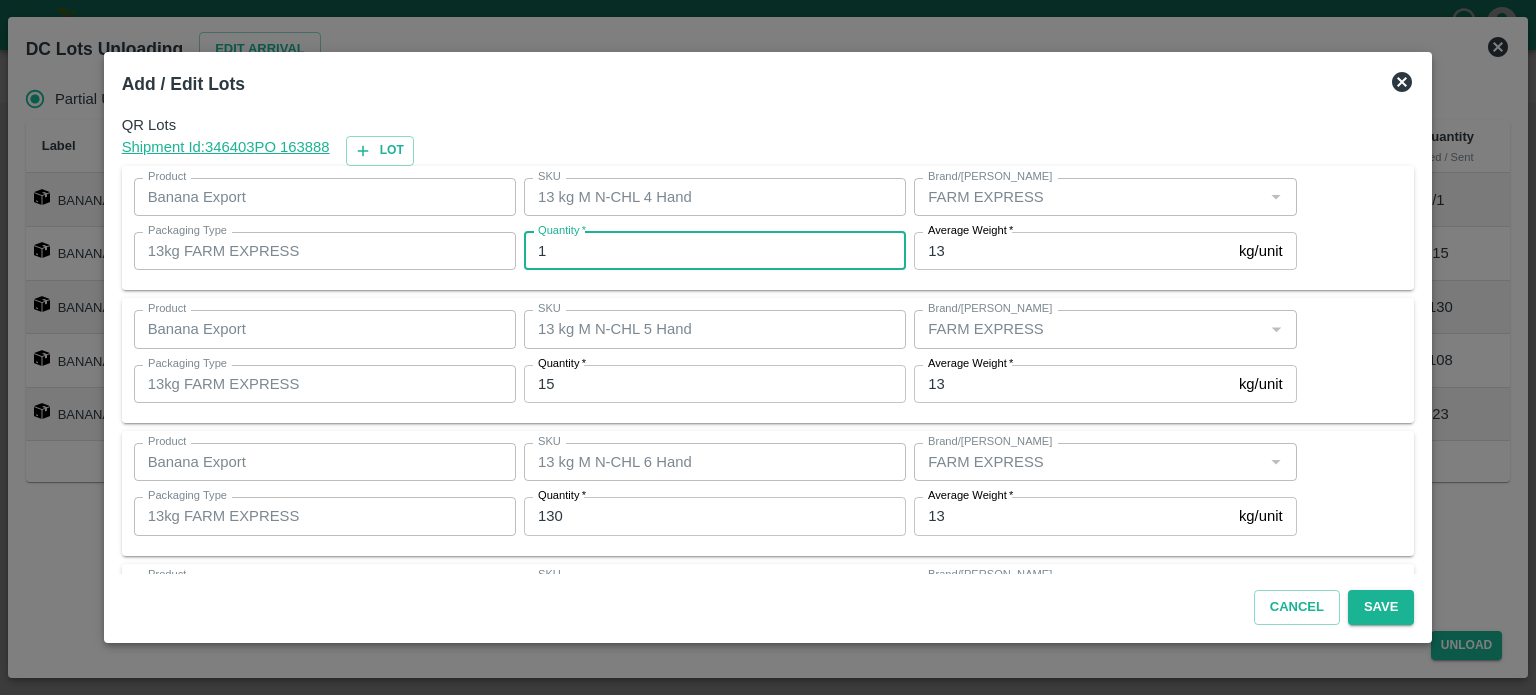 click on "1" at bounding box center [715, 251] 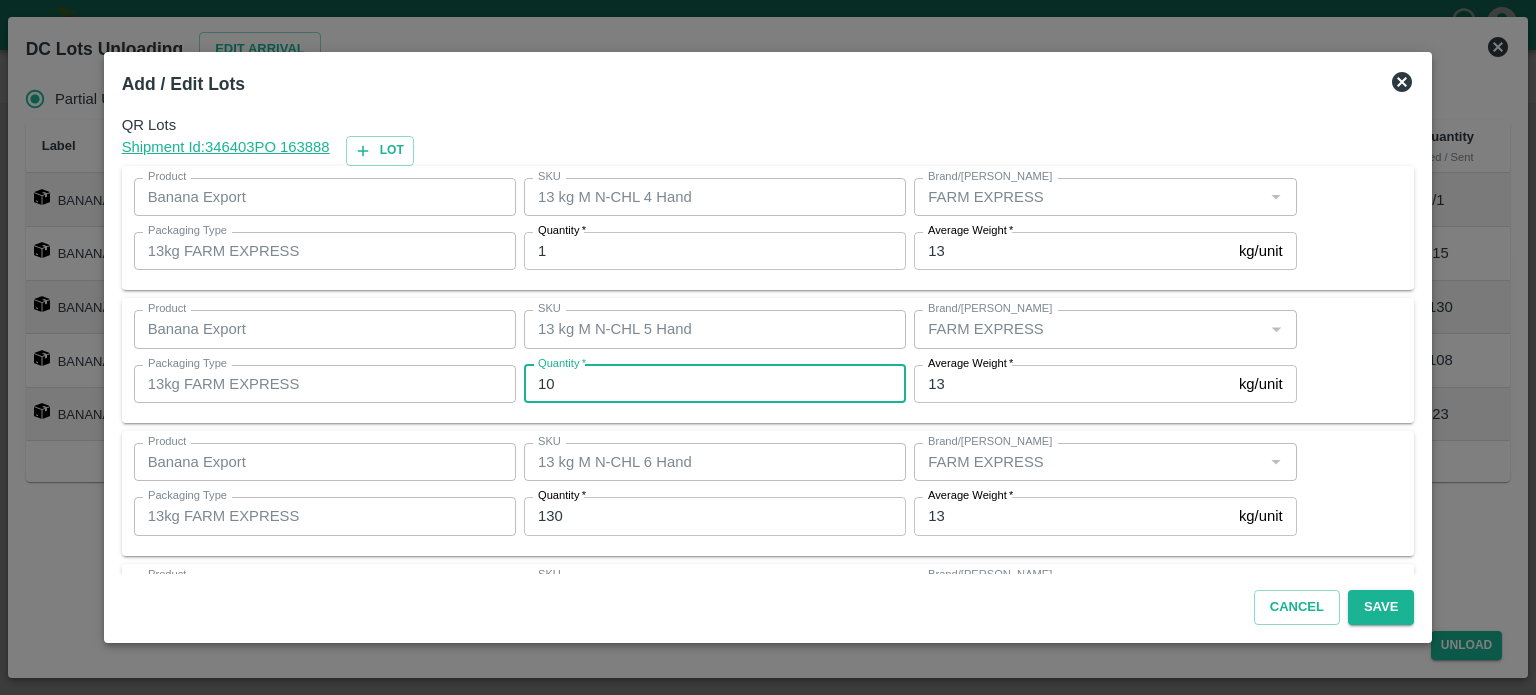 type on "10" 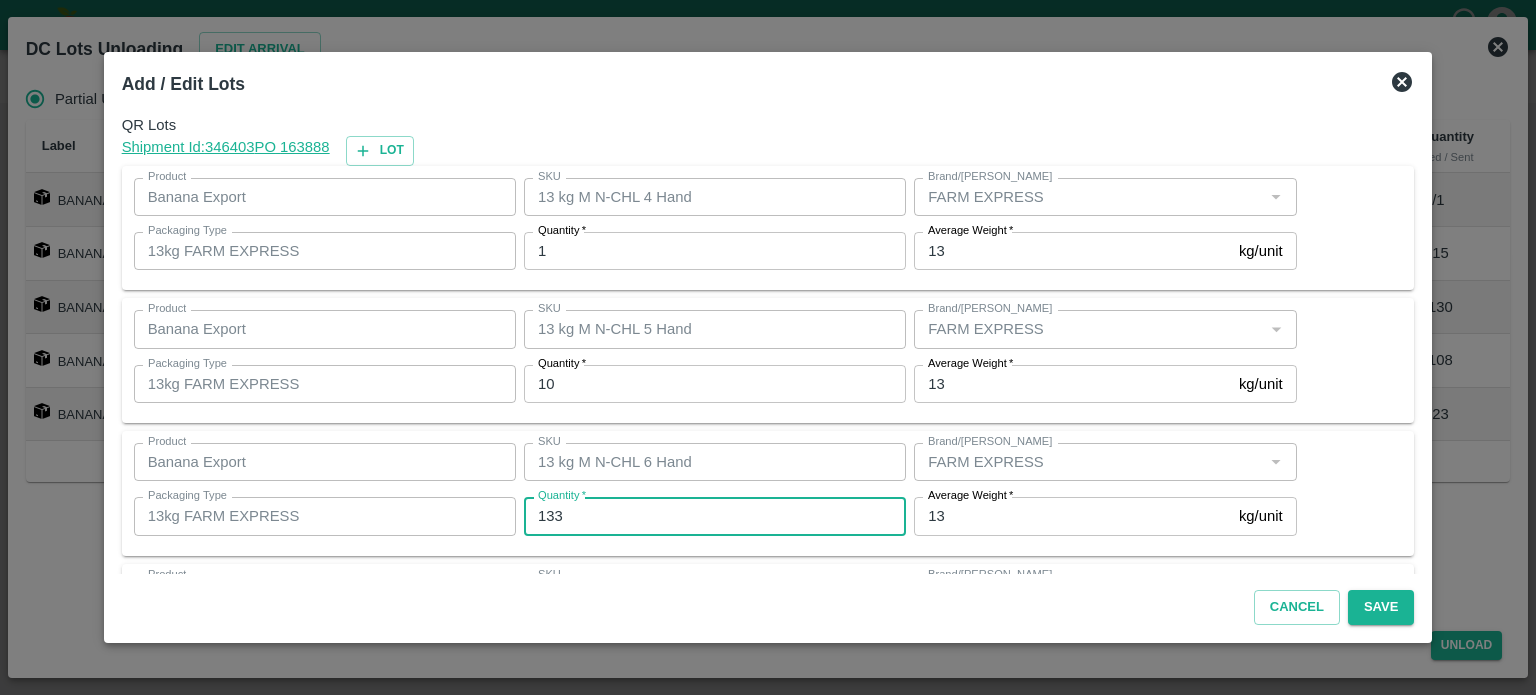 type on "133" 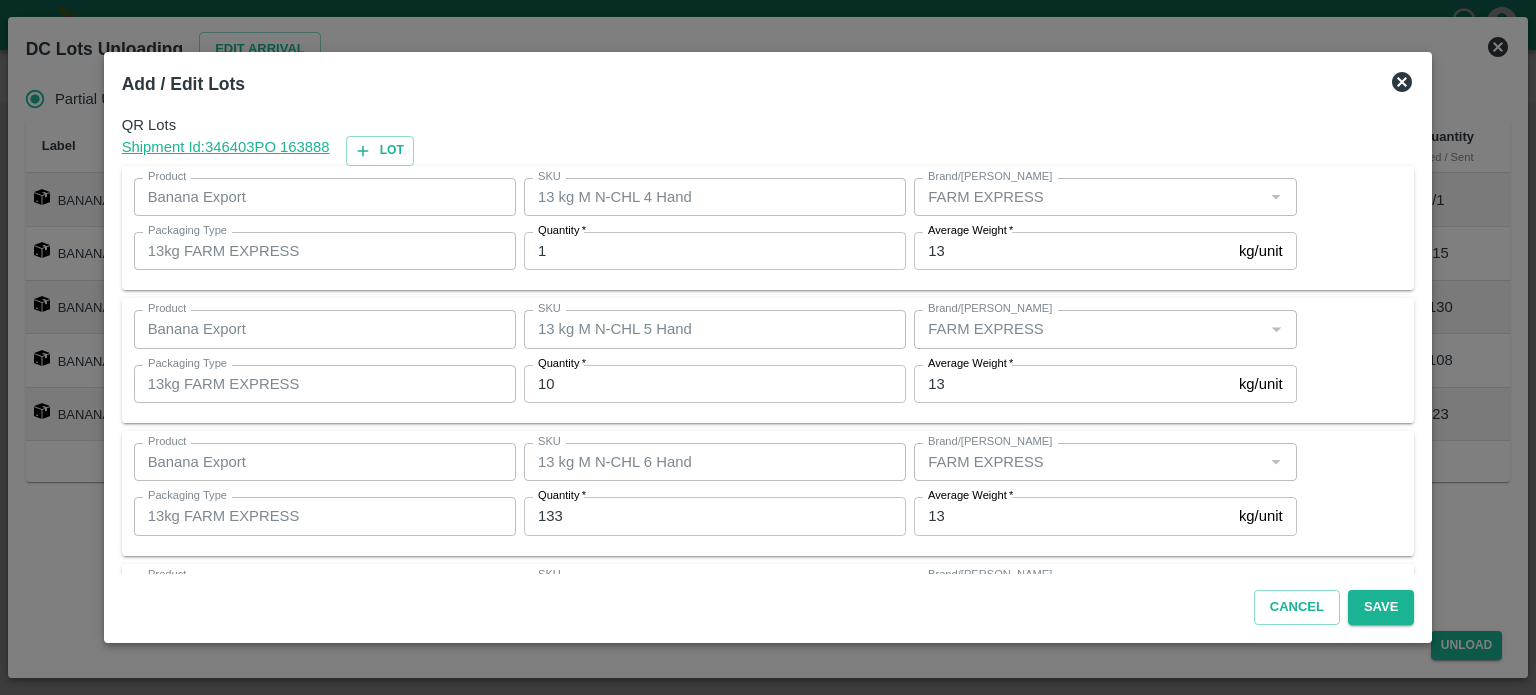 scroll, scrollTop: 262, scrollLeft: 0, axis: vertical 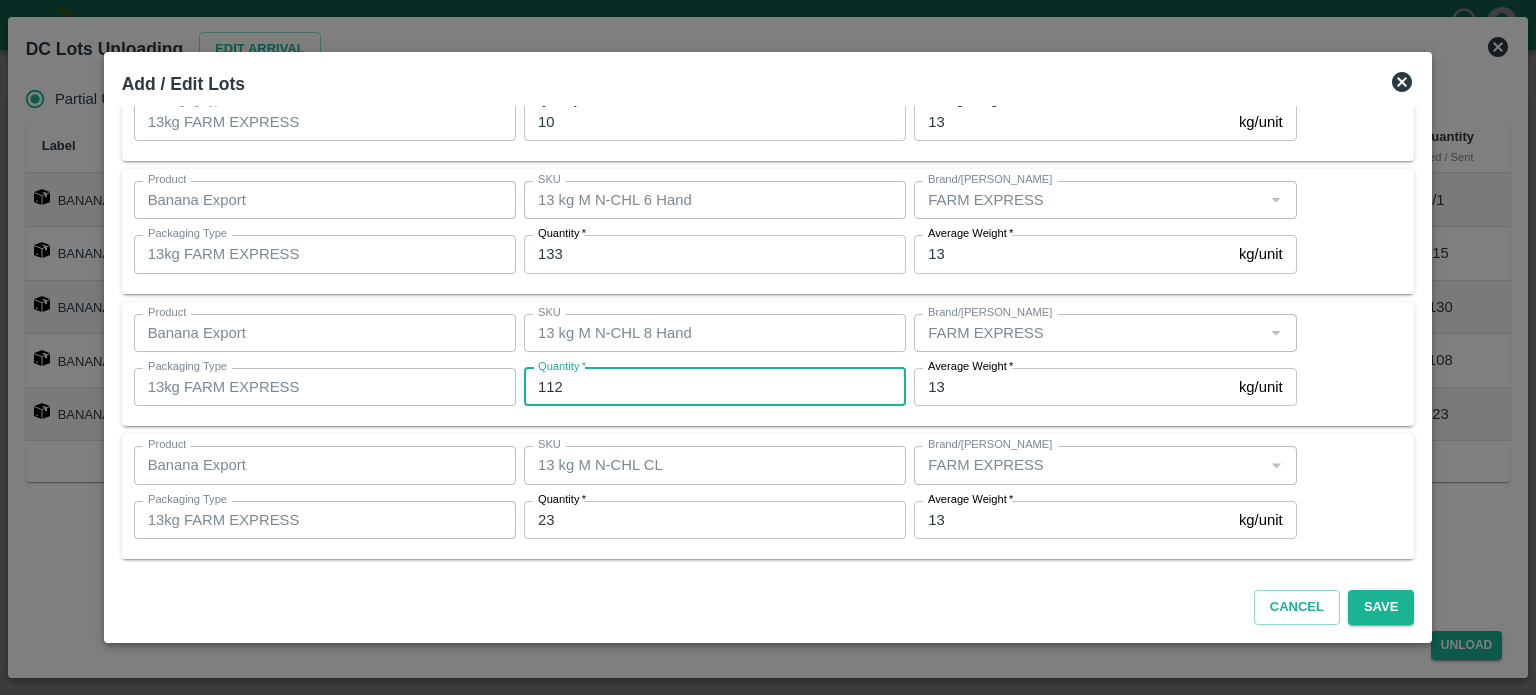 type on "112" 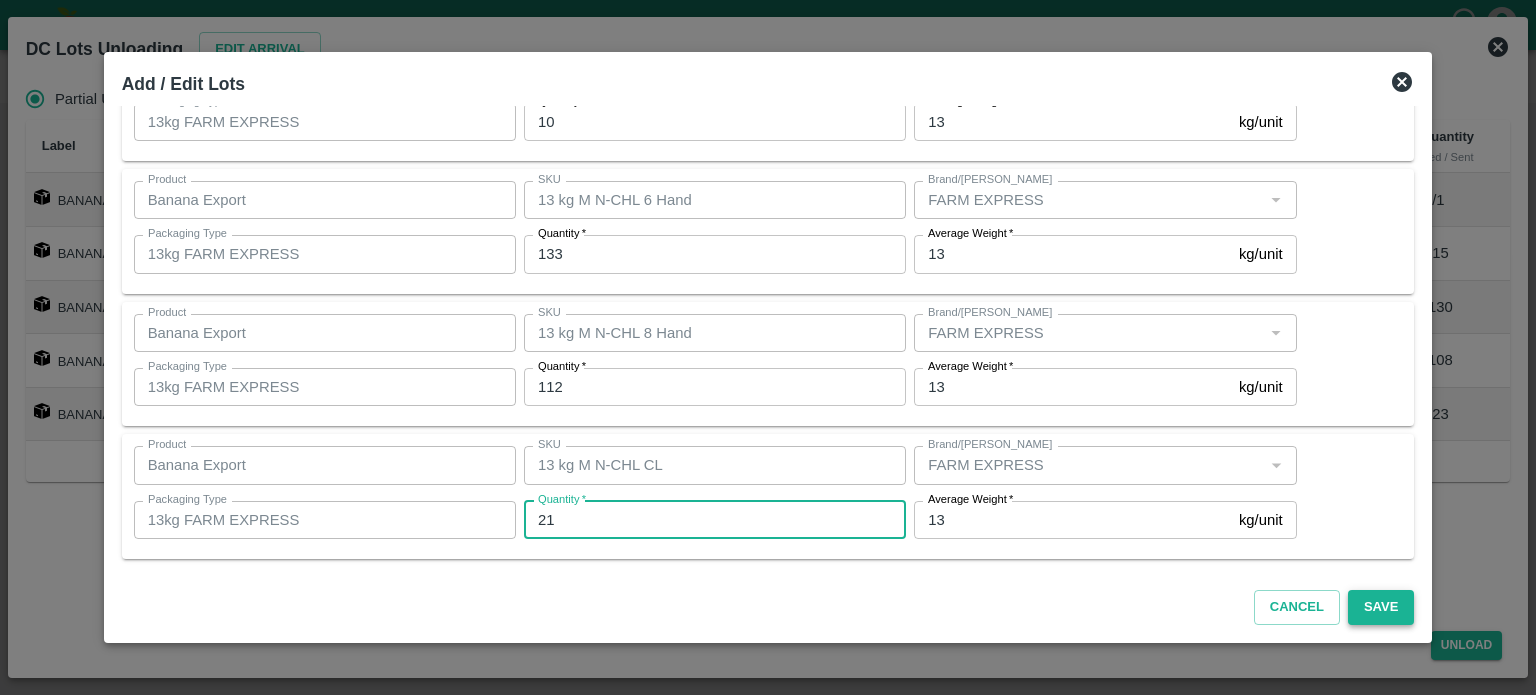 type on "21" 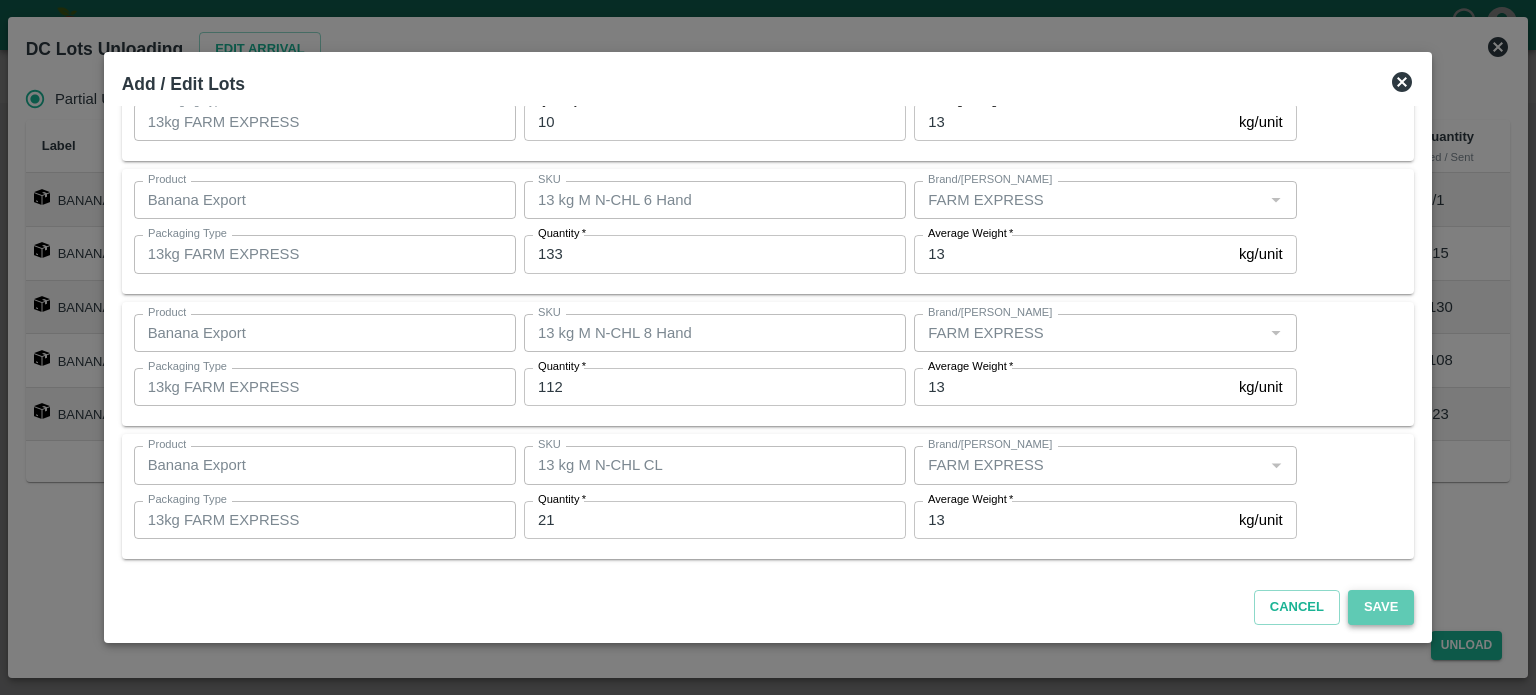 click on "Save" at bounding box center (1381, 607) 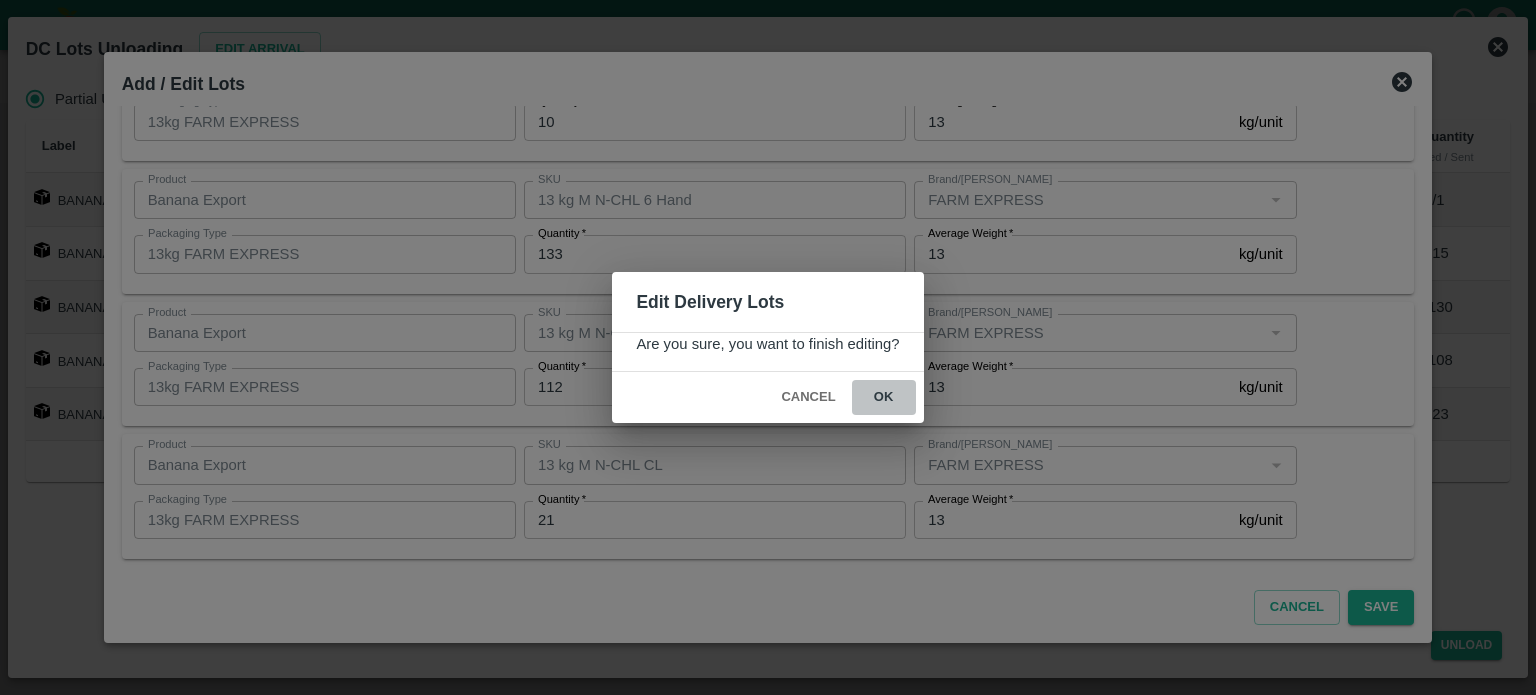 click on "ok" at bounding box center (884, 397) 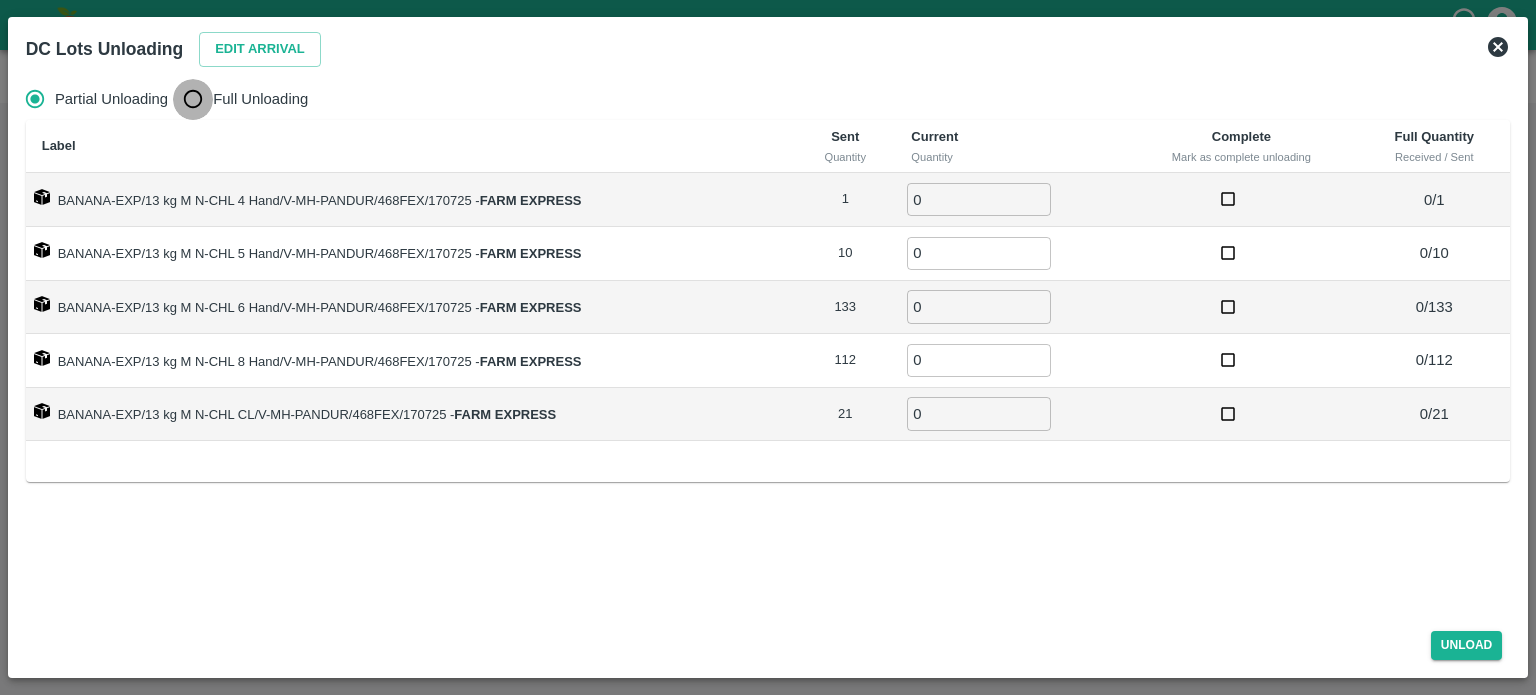 click on "Full Unloading" at bounding box center (193, 99) 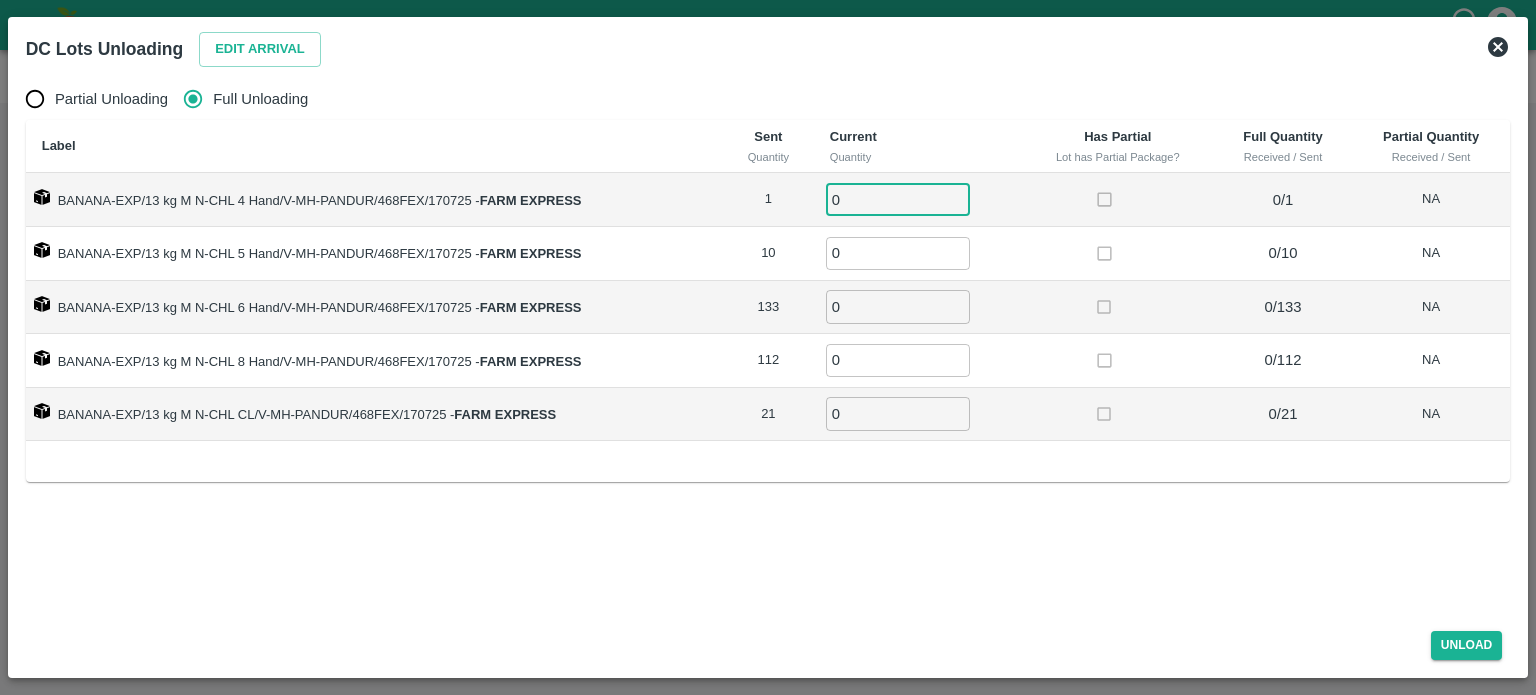 click on "0" at bounding box center [898, 199] 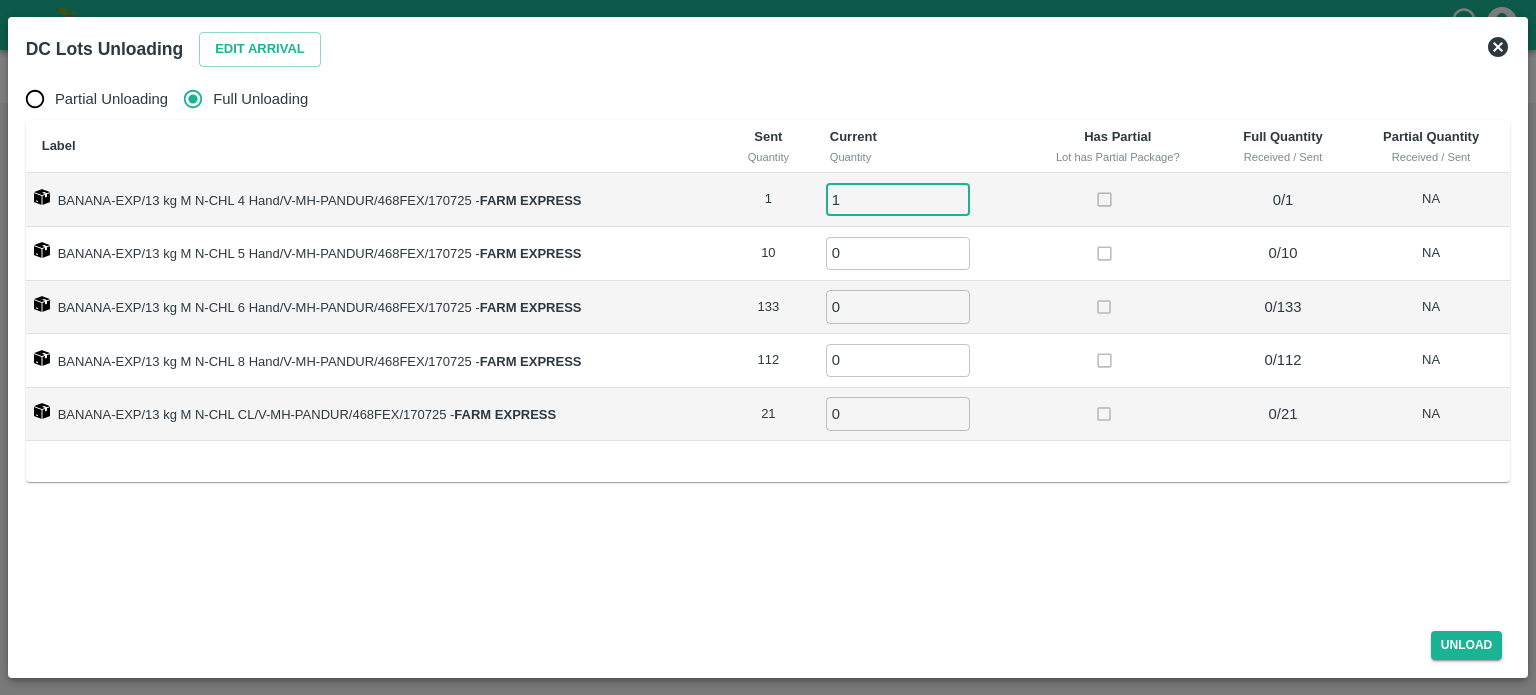 type on "1" 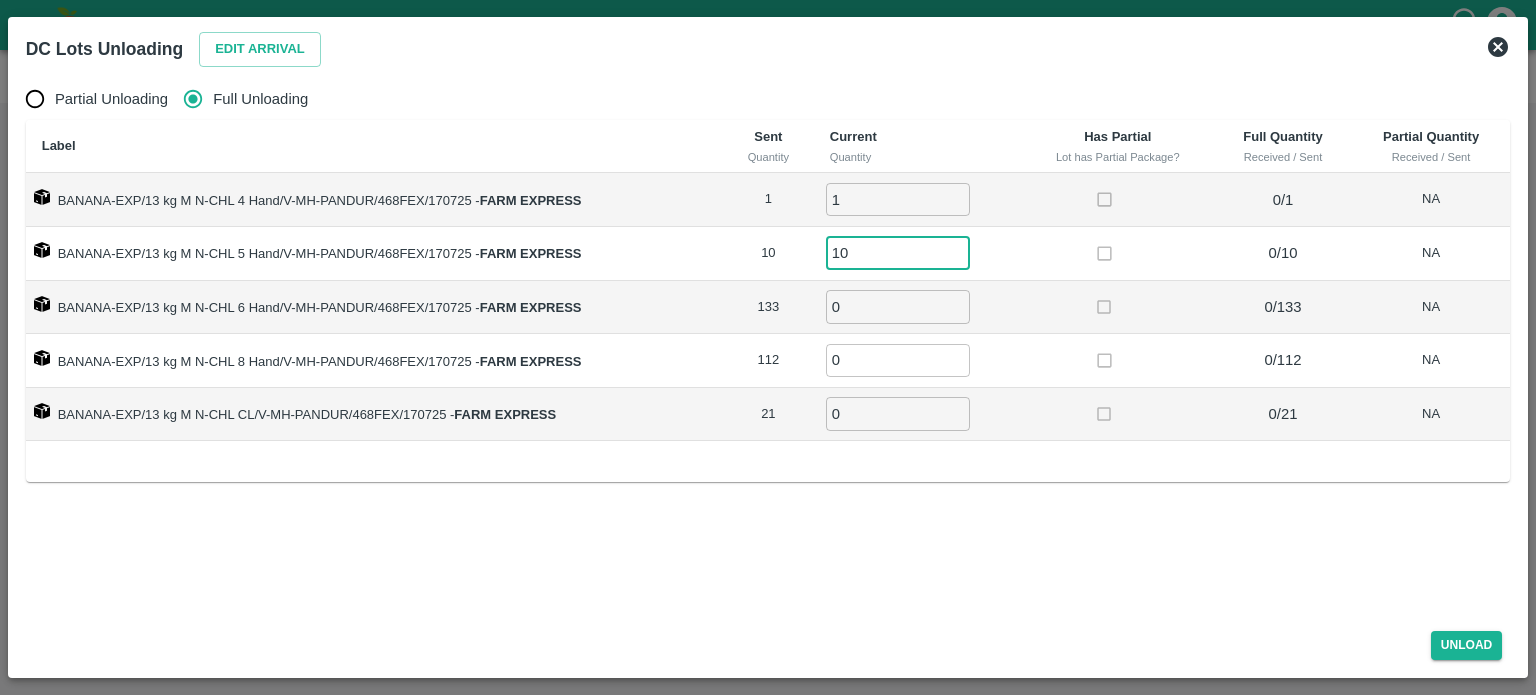 type on "10" 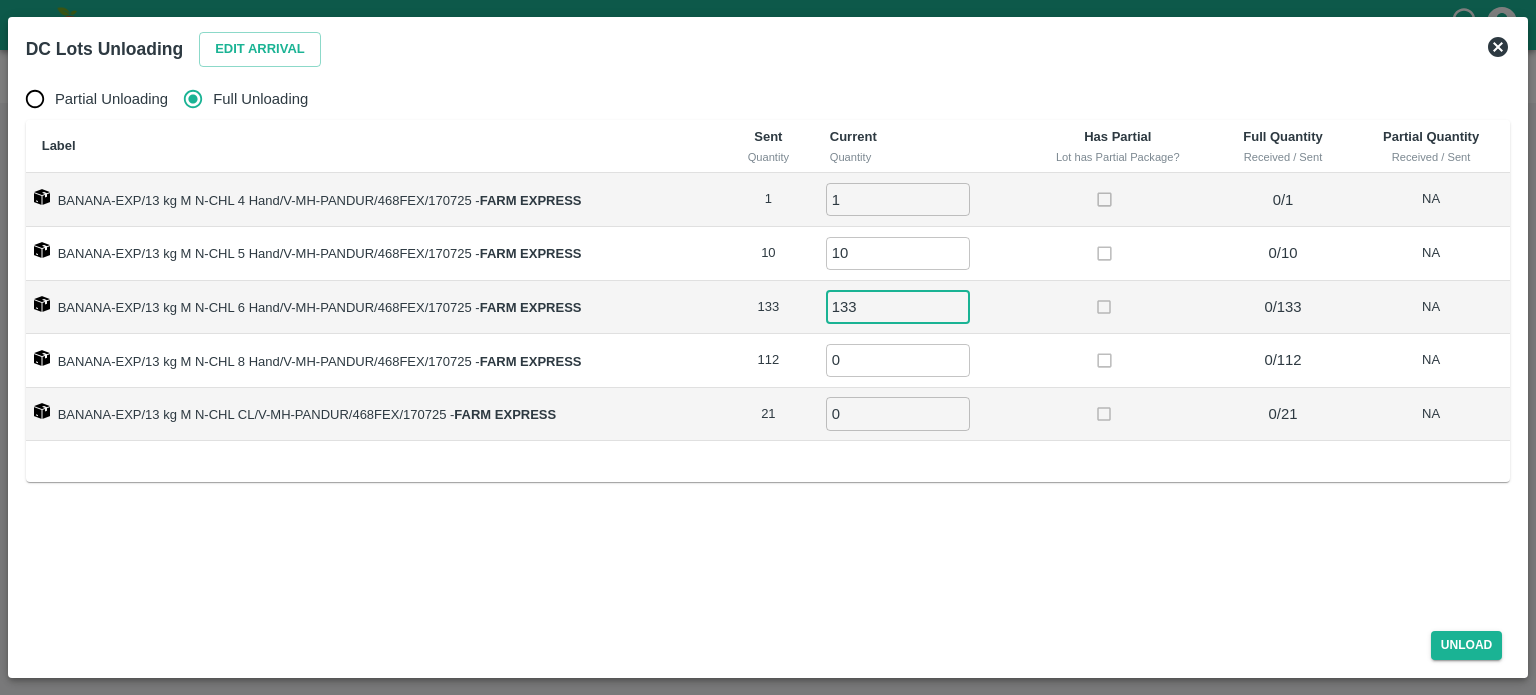 type on "133" 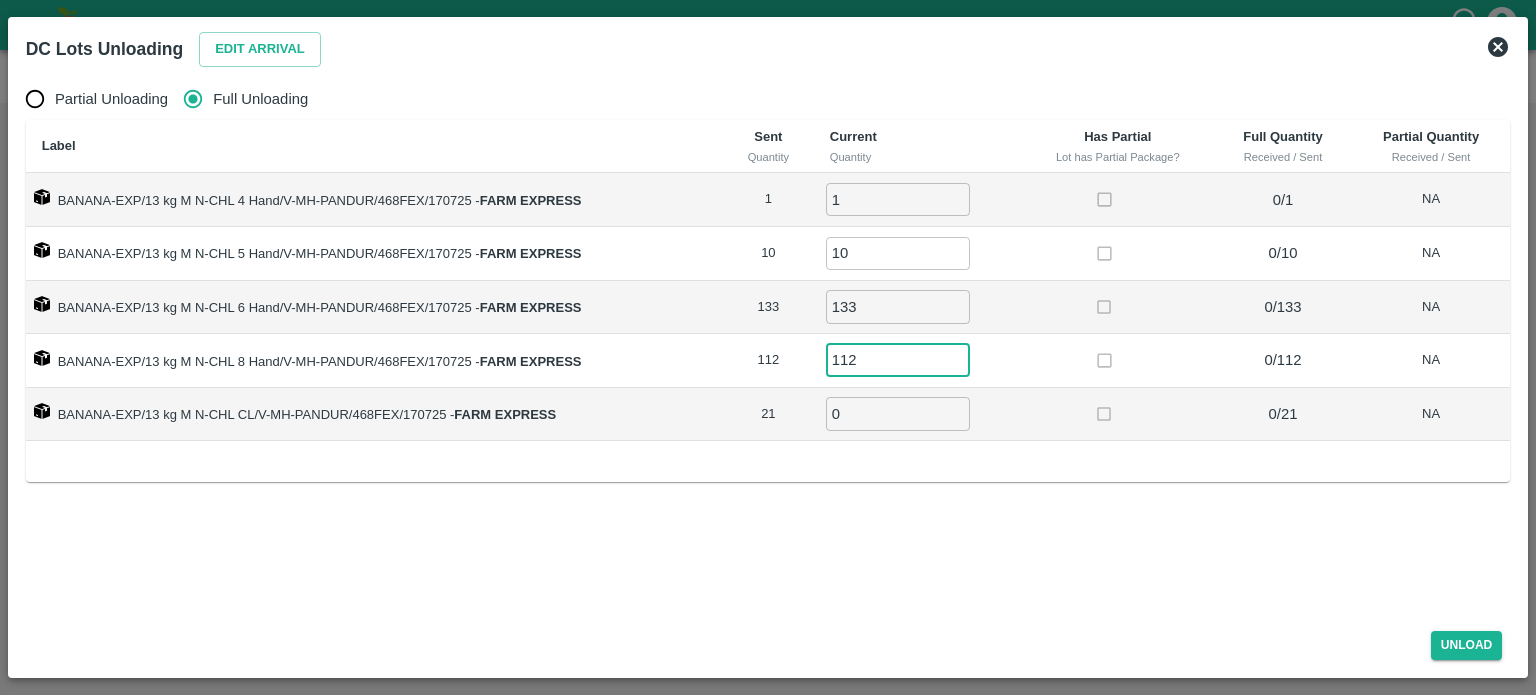 type on "112" 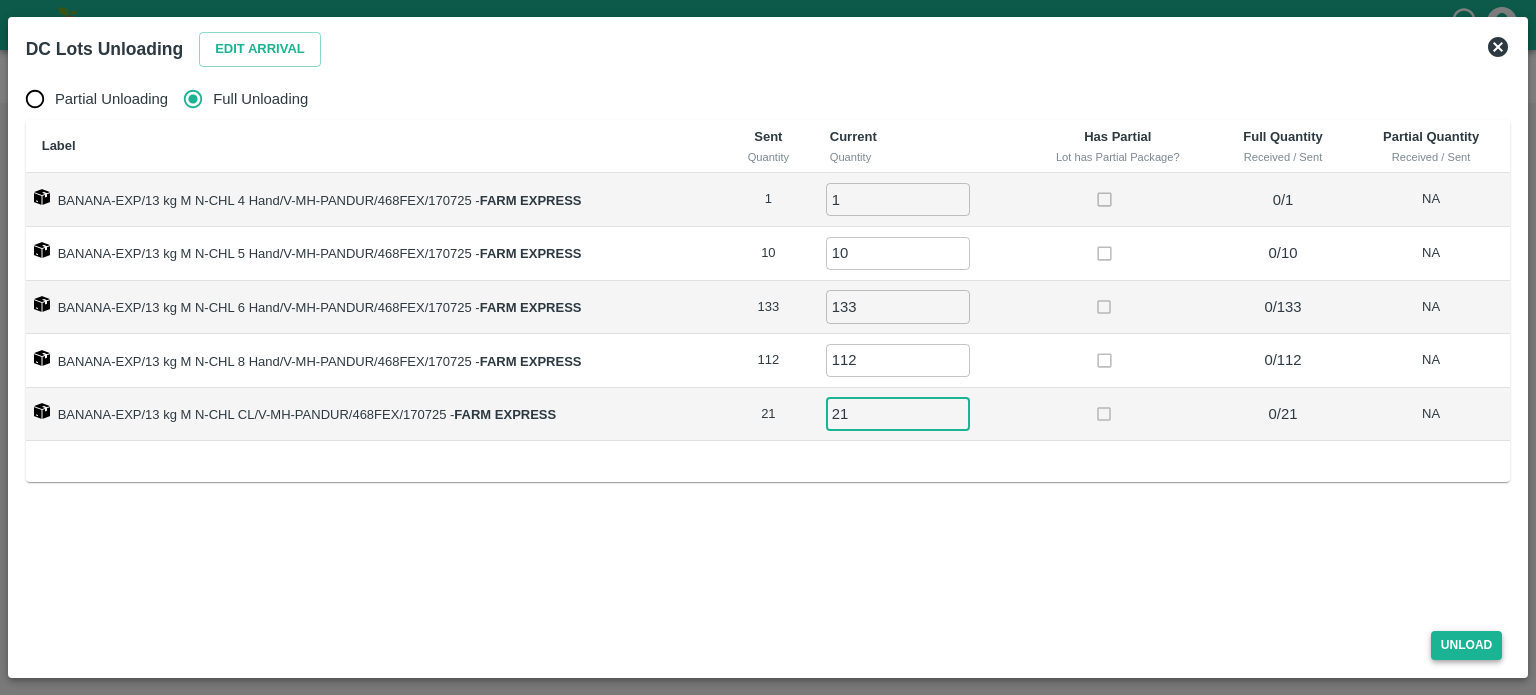type on "21" 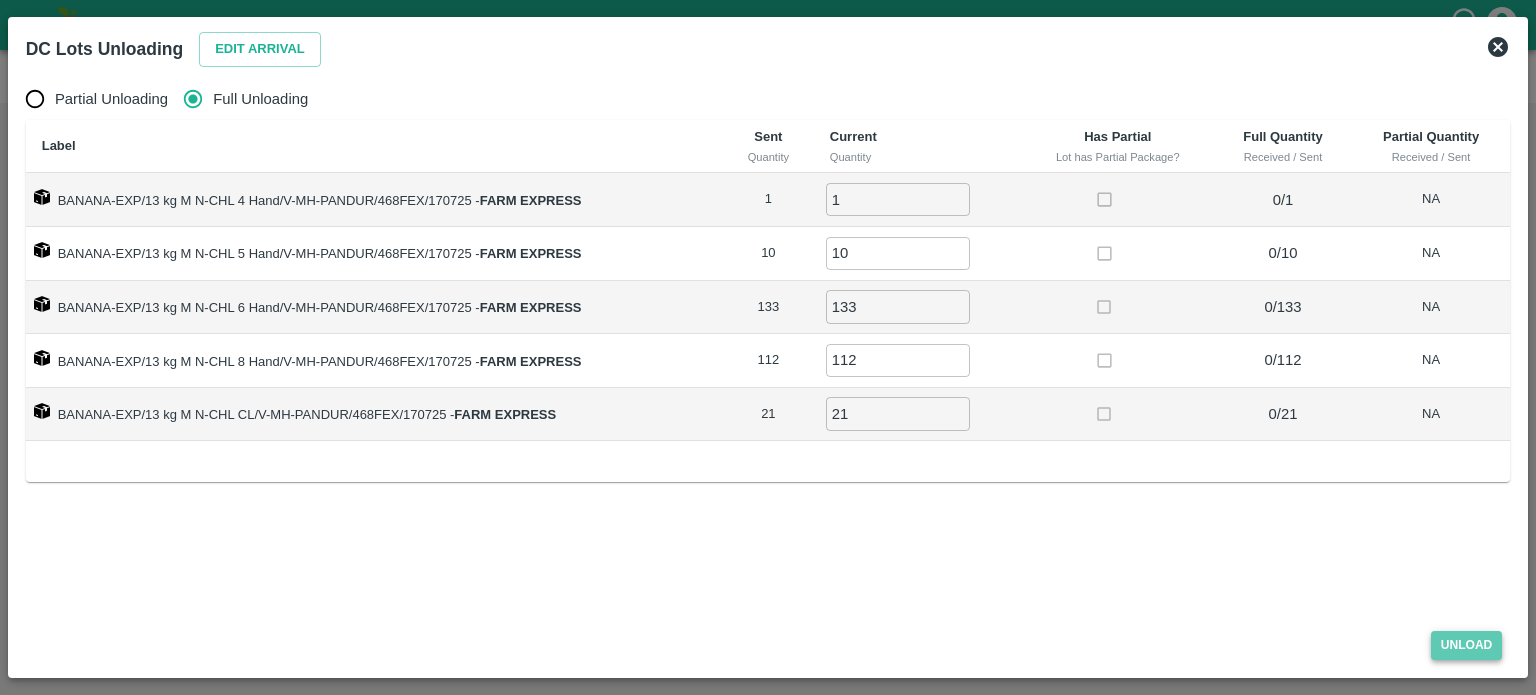 click on "Unload" at bounding box center (1467, 645) 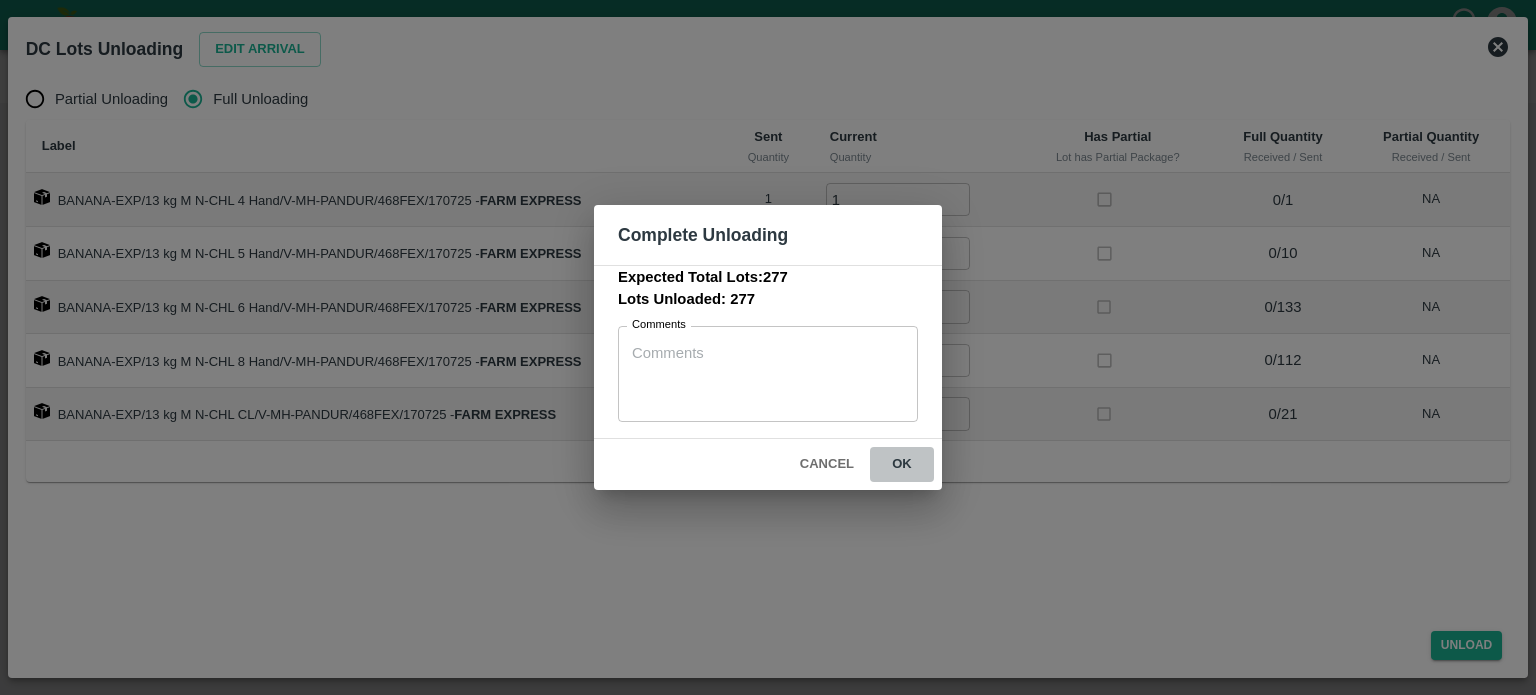 click on "ok" at bounding box center [902, 464] 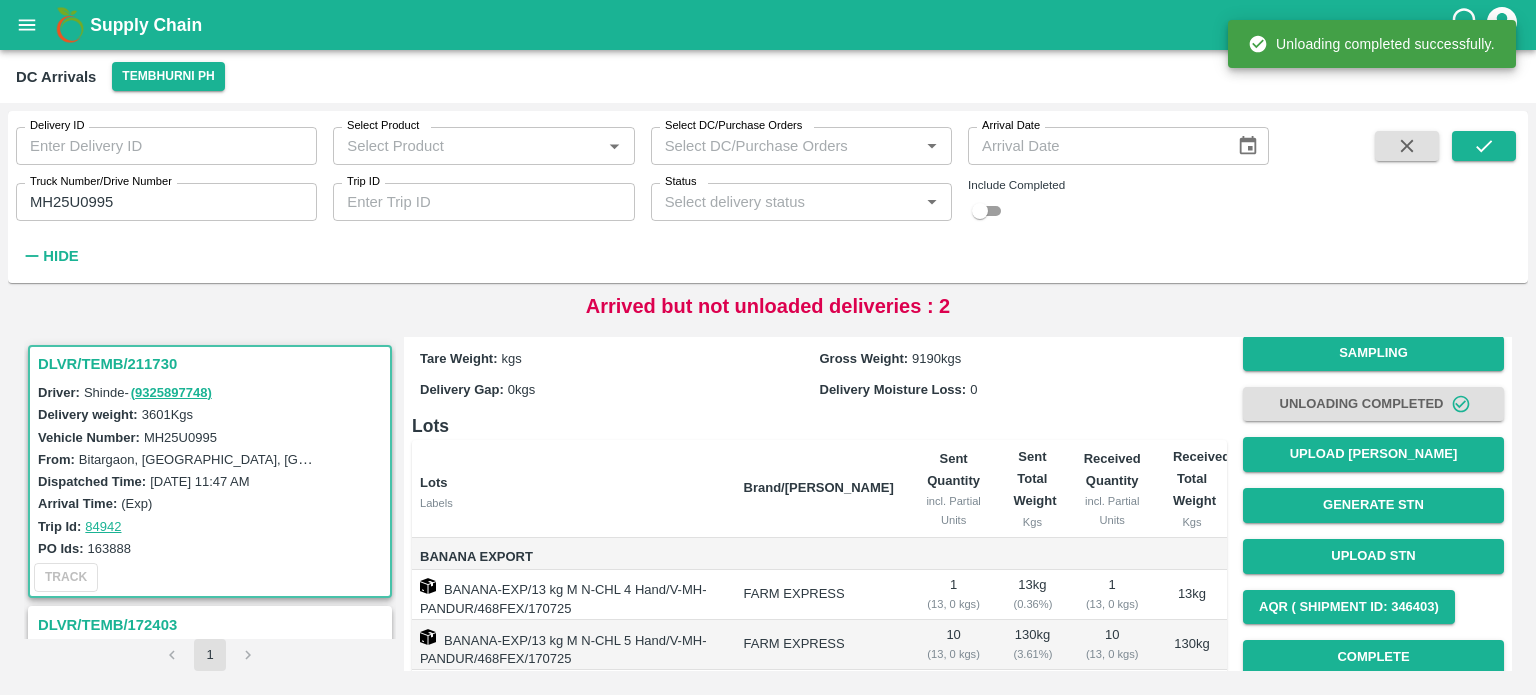scroll, scrollTop: 138, scrollLeft: 0, axis: vertical 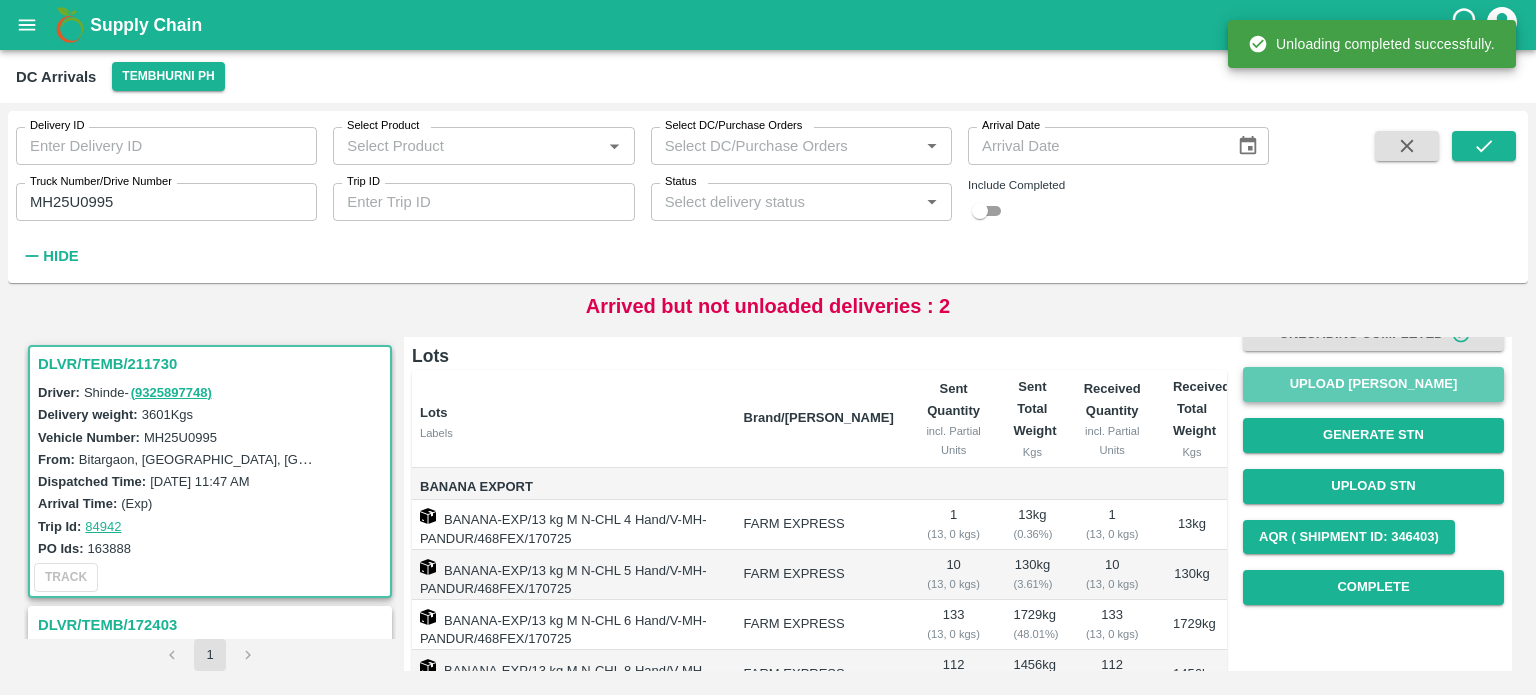 click on "Upload [PERSON_NAME]" at bounding box center (1373, 384) 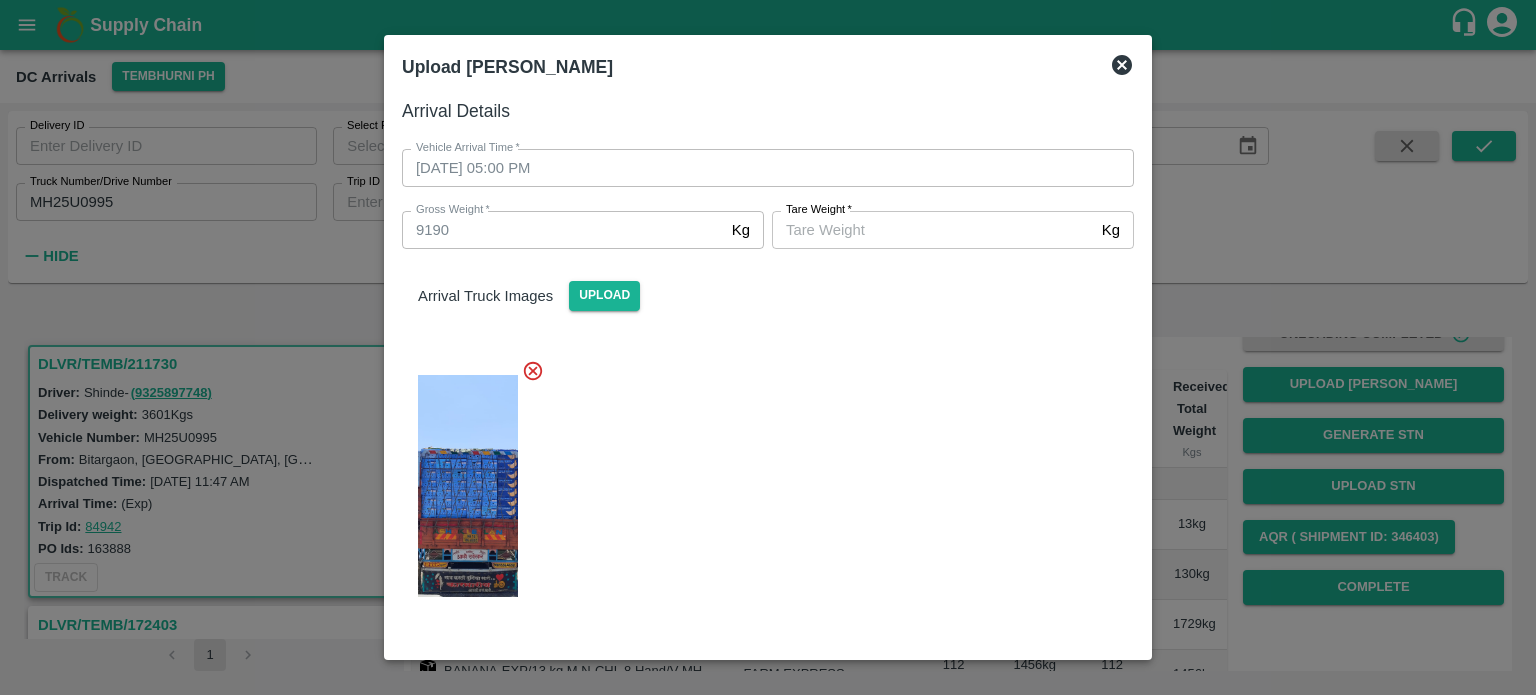 click on "Upload" at bounding box center [676, 679] 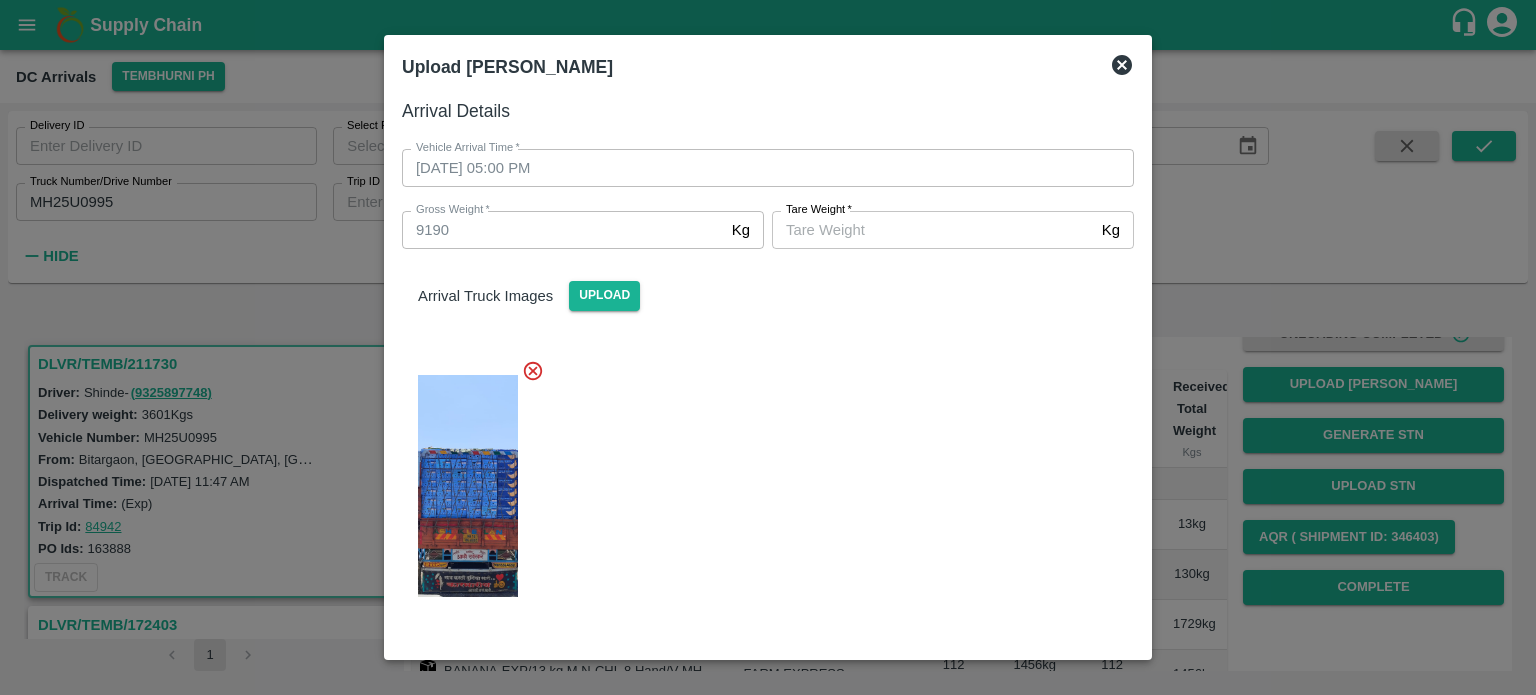 click at bounding box center (468, 794) 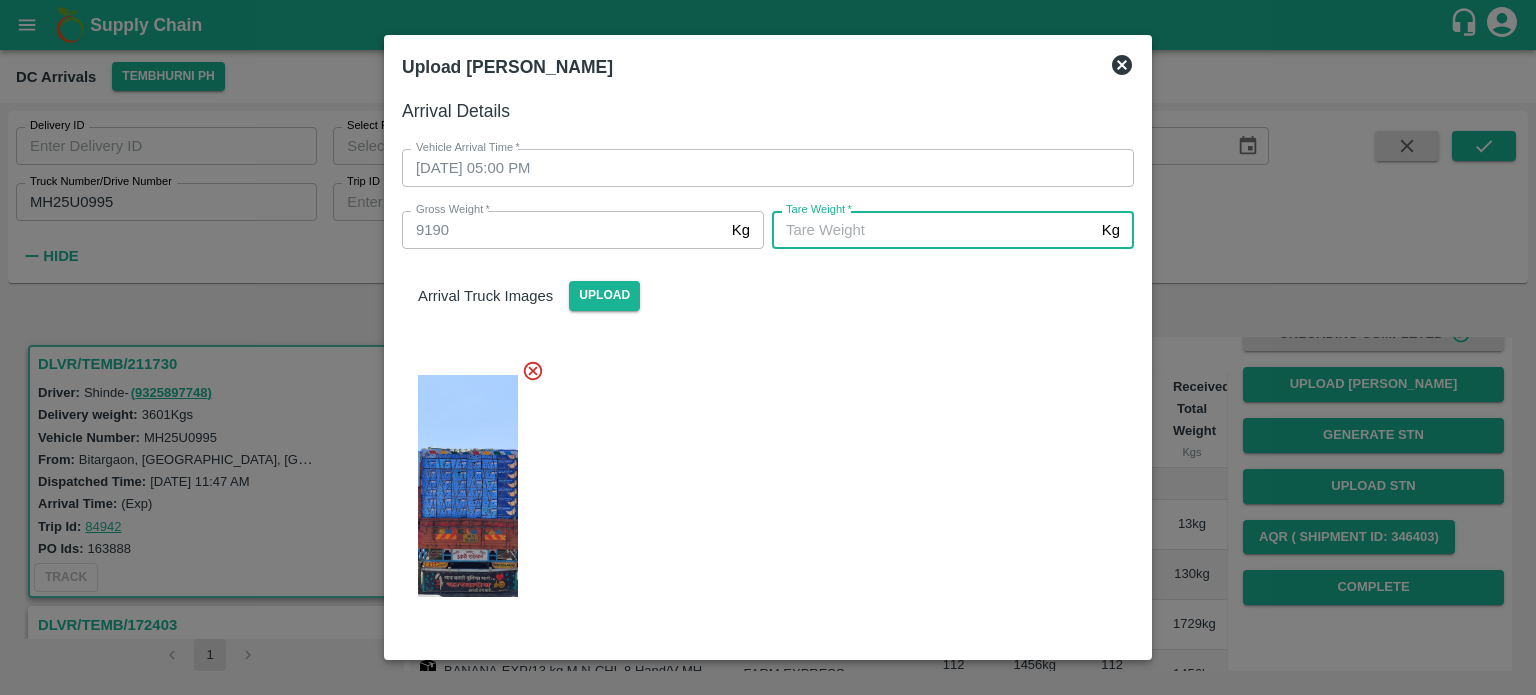 click on "[PERSON_NAME]   *" at bounding box center (933, 230) 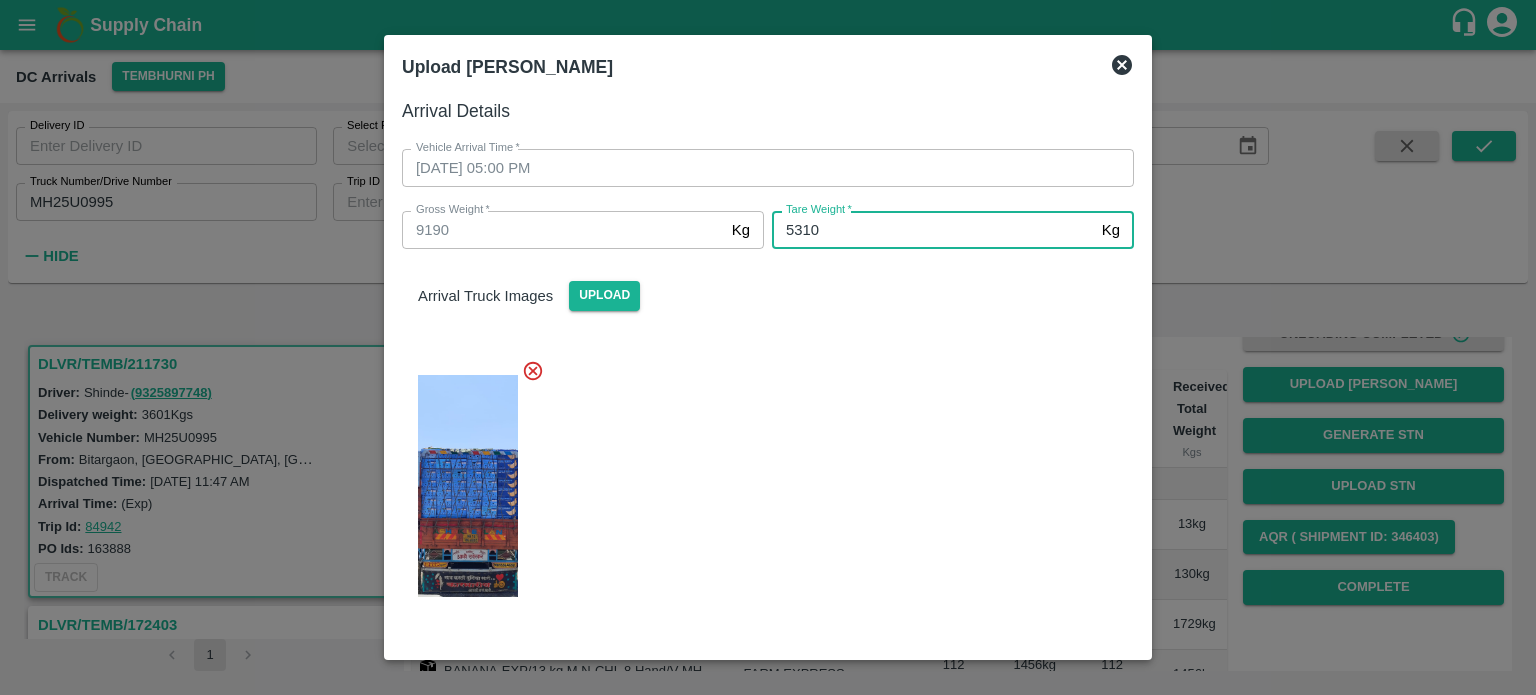 type on "5310" 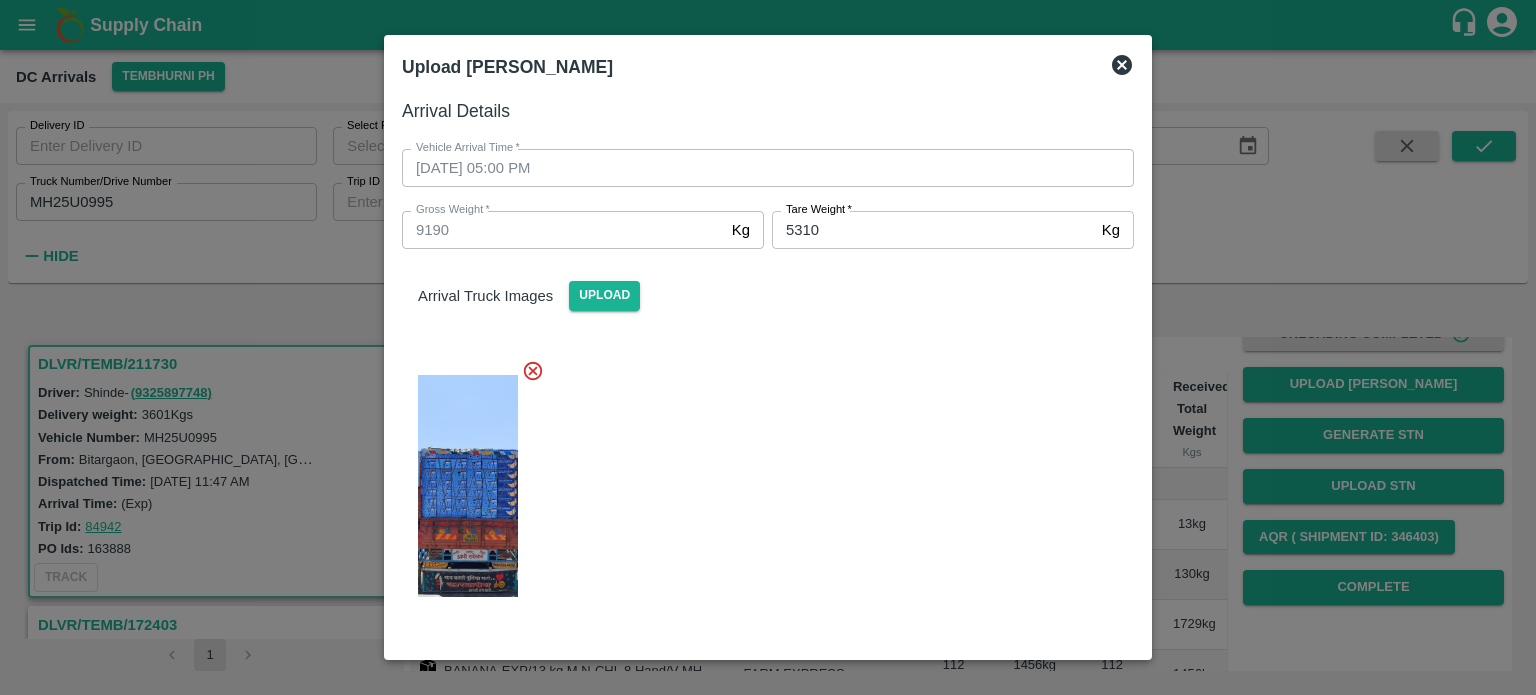 click on "Save Arrival Details" at bounding box center (1041, 901) 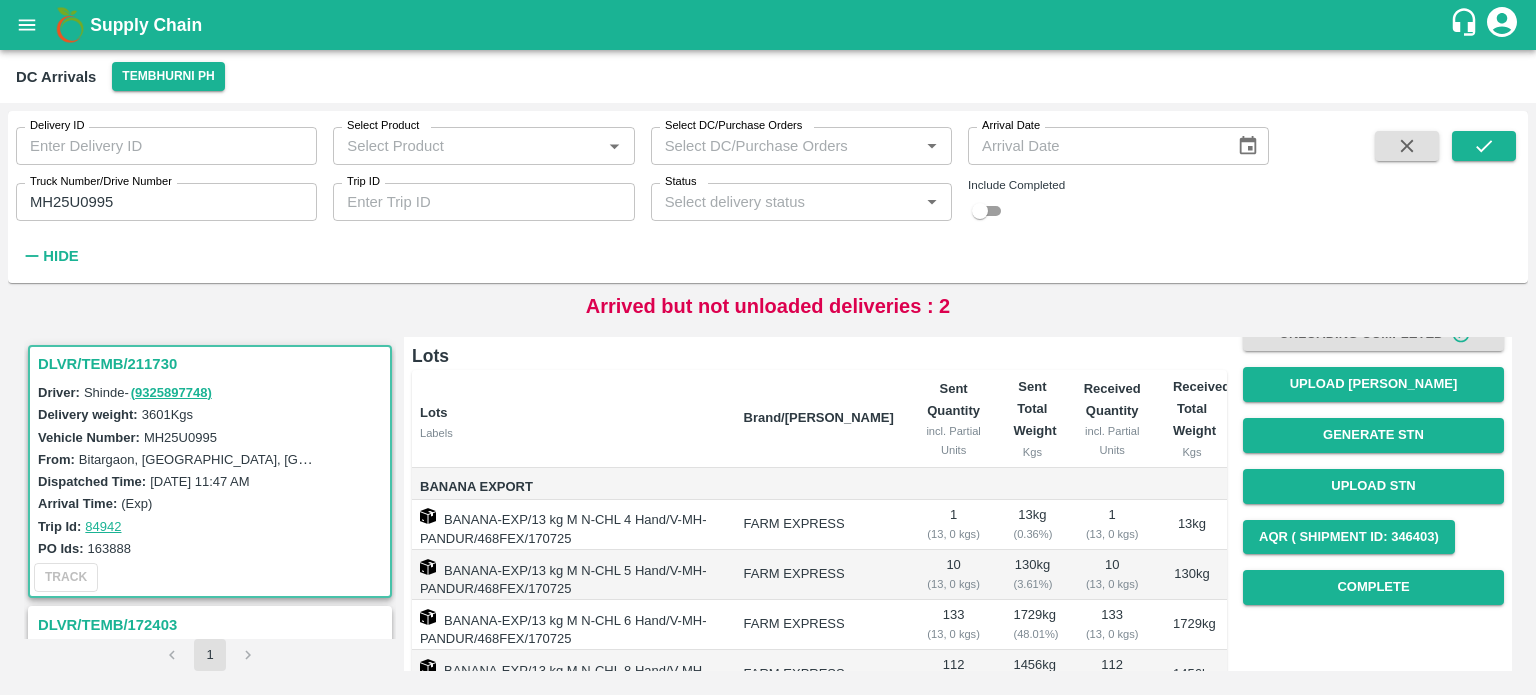 scroll, scrollTop: 0, scrollLeft: 0, axis: both 